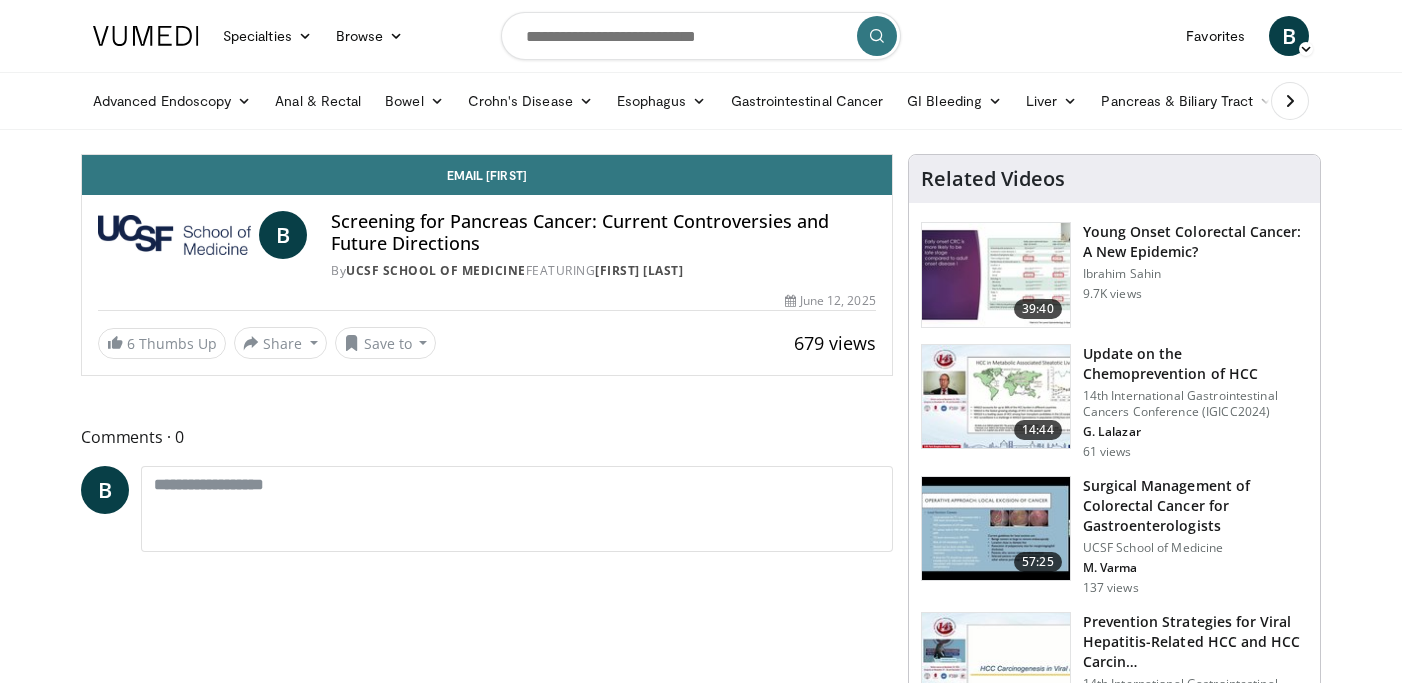 scroll, scrollTop: 0, scrollLeft: 0, axis: both 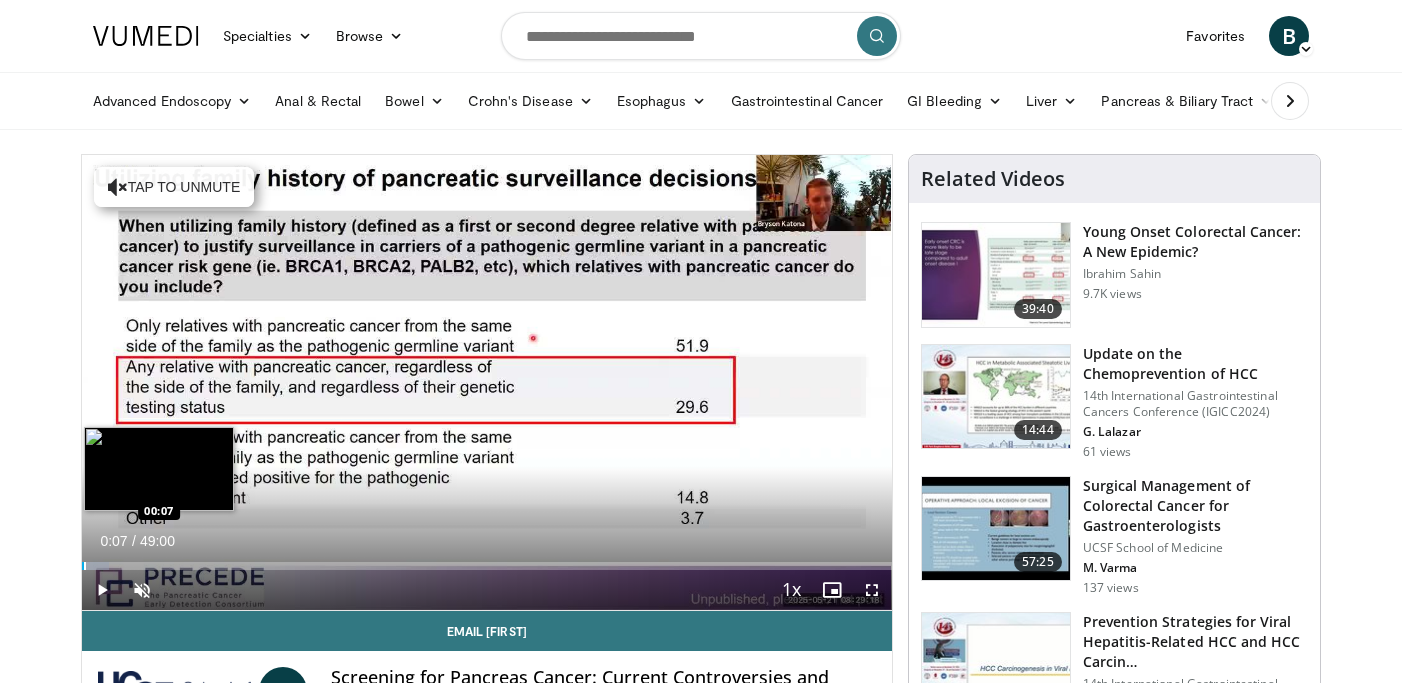 drag, startPoint x: 88, startPoint y: 569, endPoint x: 91, endPoint y: 559, distance: 10.440307 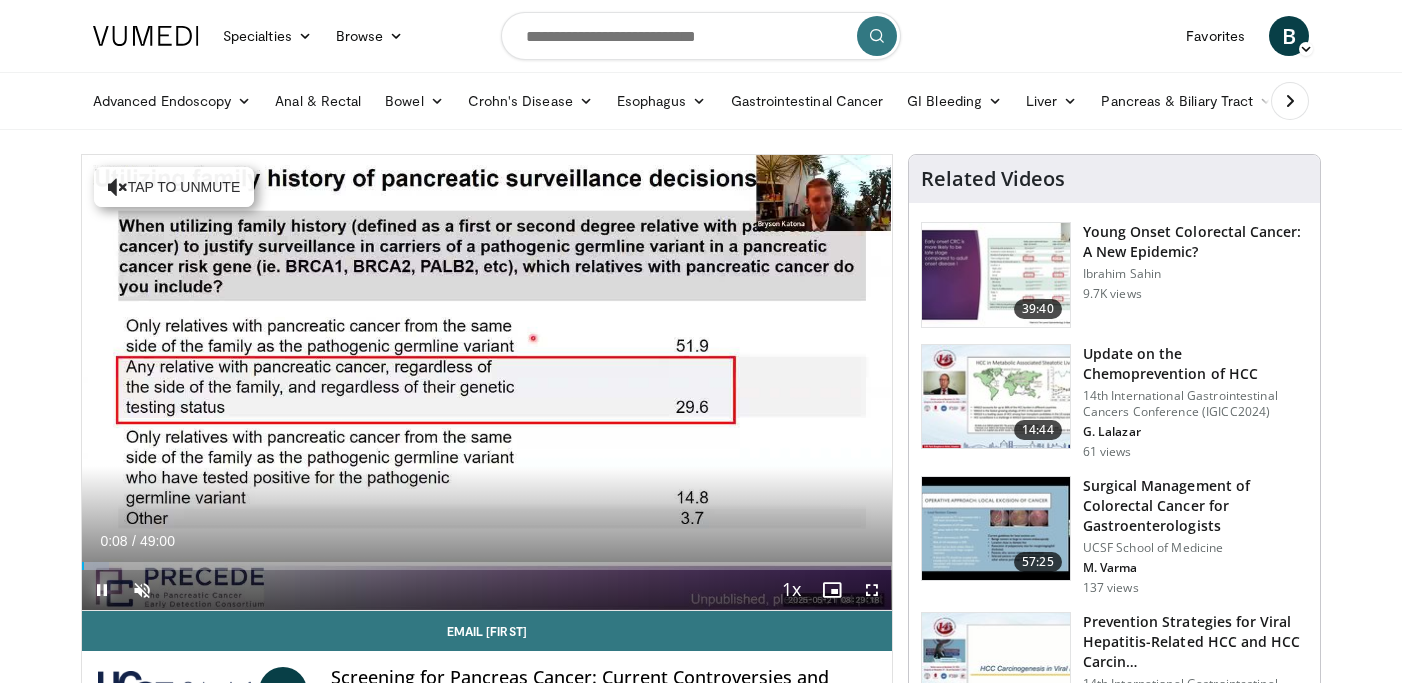 click at bounding box center (102, 590) 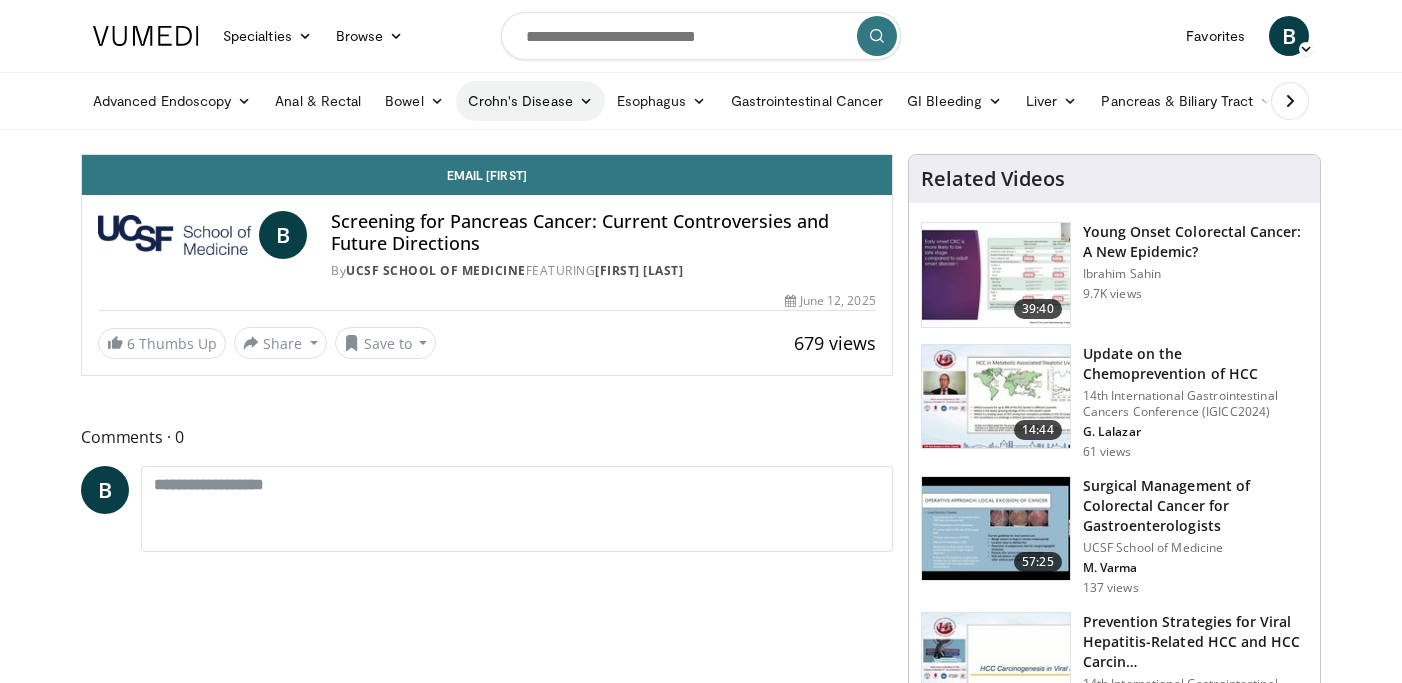 scroll, scrollTop: 0, scrollLeft: 0, axis: both 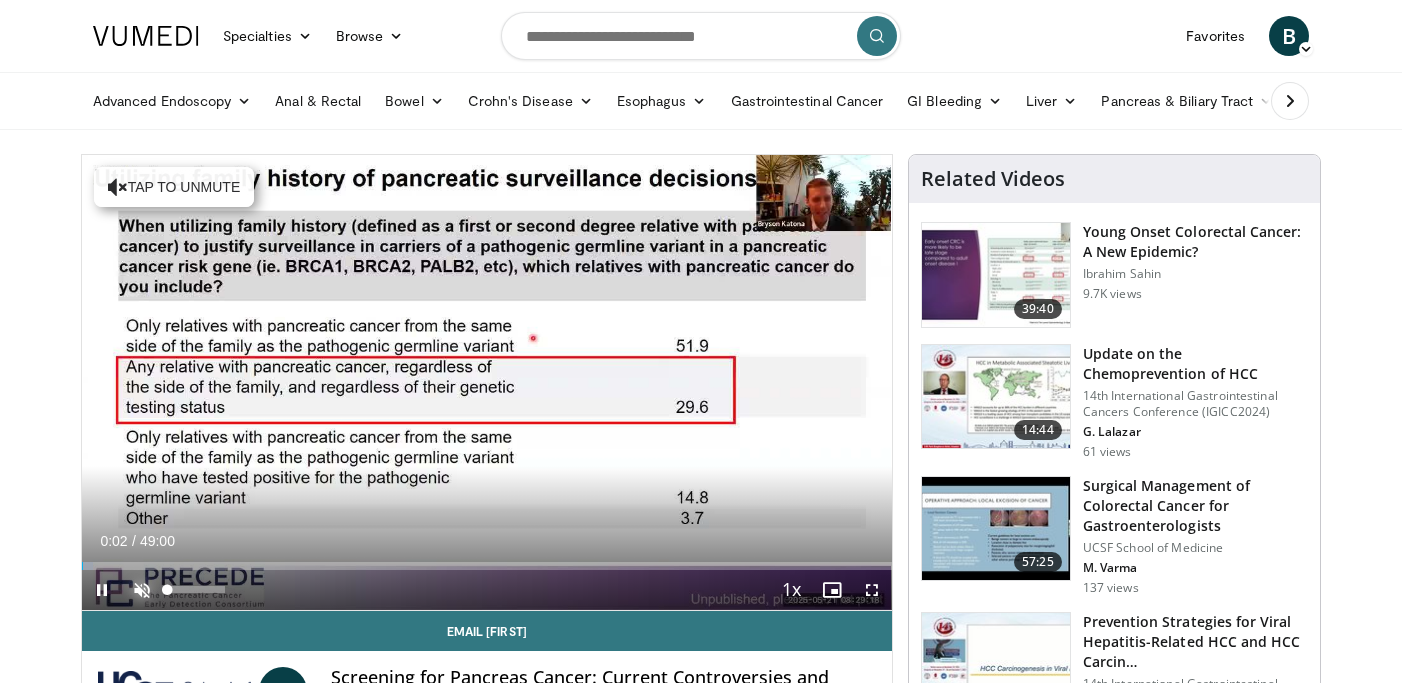 click at bounding box center [142, 590] 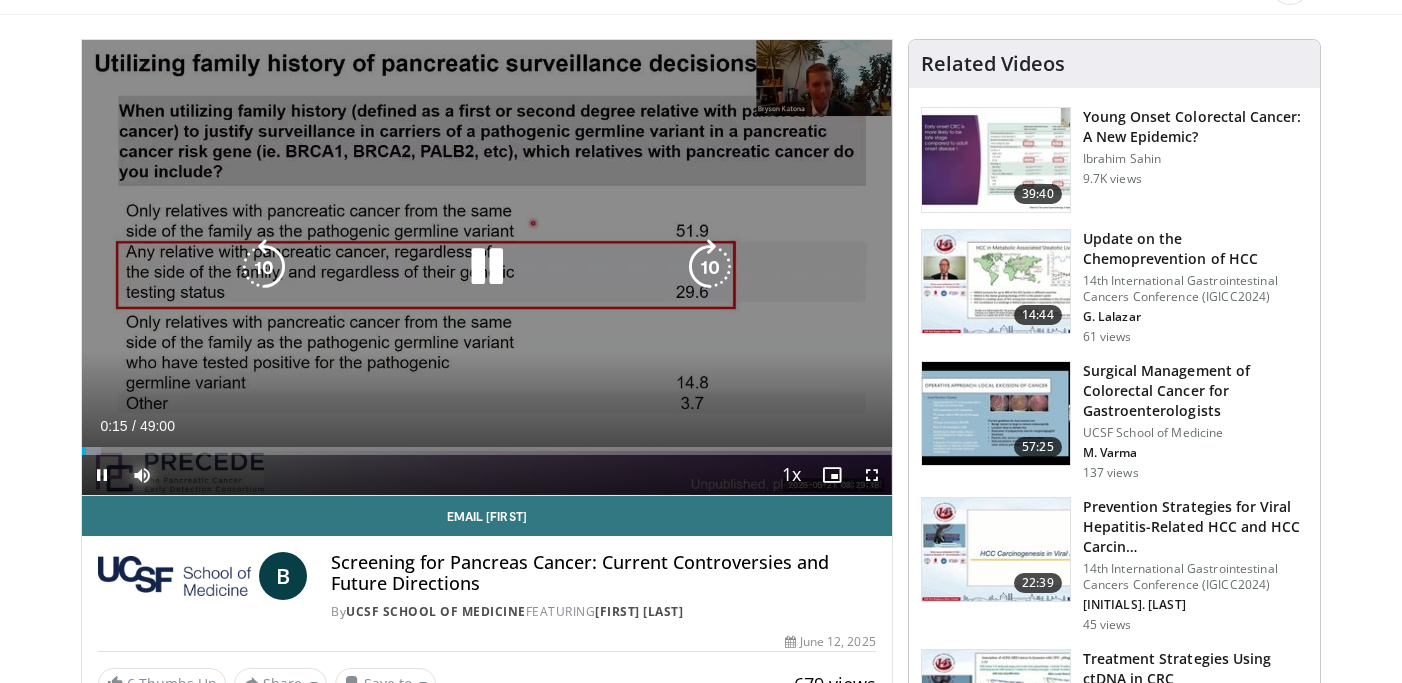 scroll, scrollTop: 118, scrollLeft: 0, axis: vertical 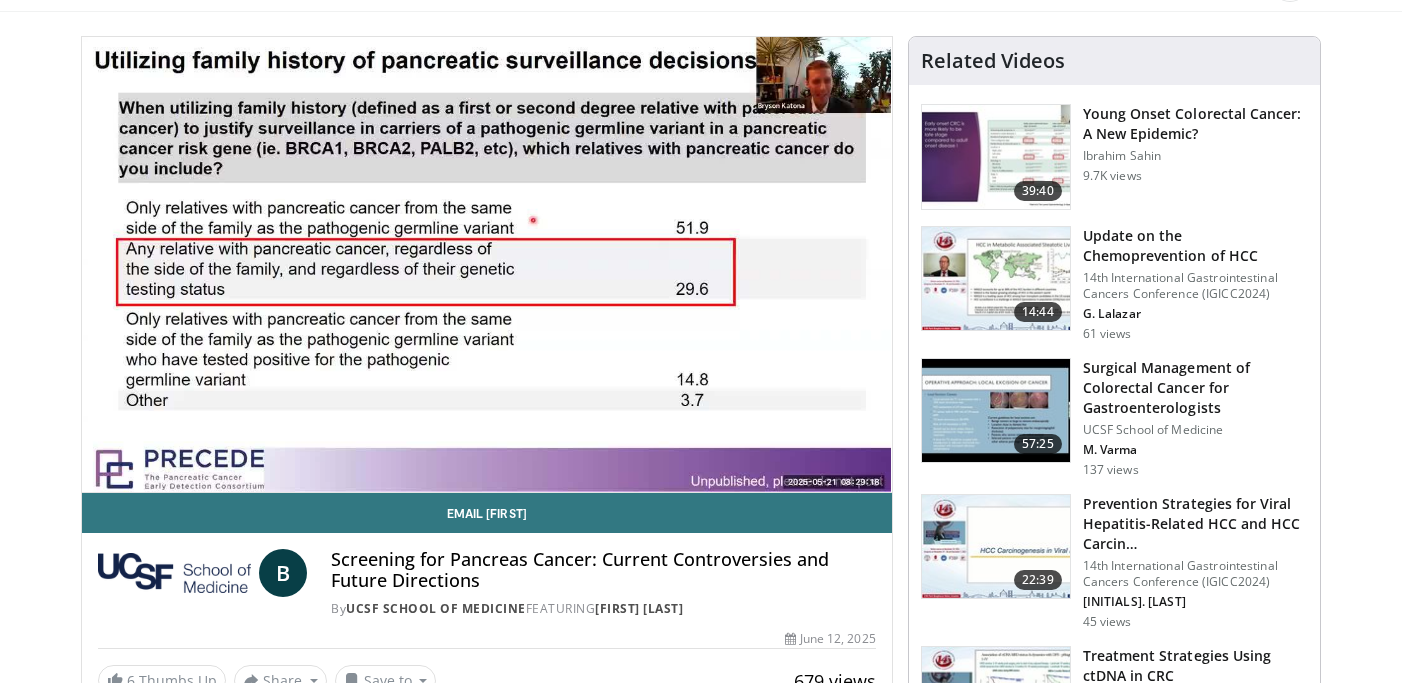click on "**********" at bounding box center (487, 265) 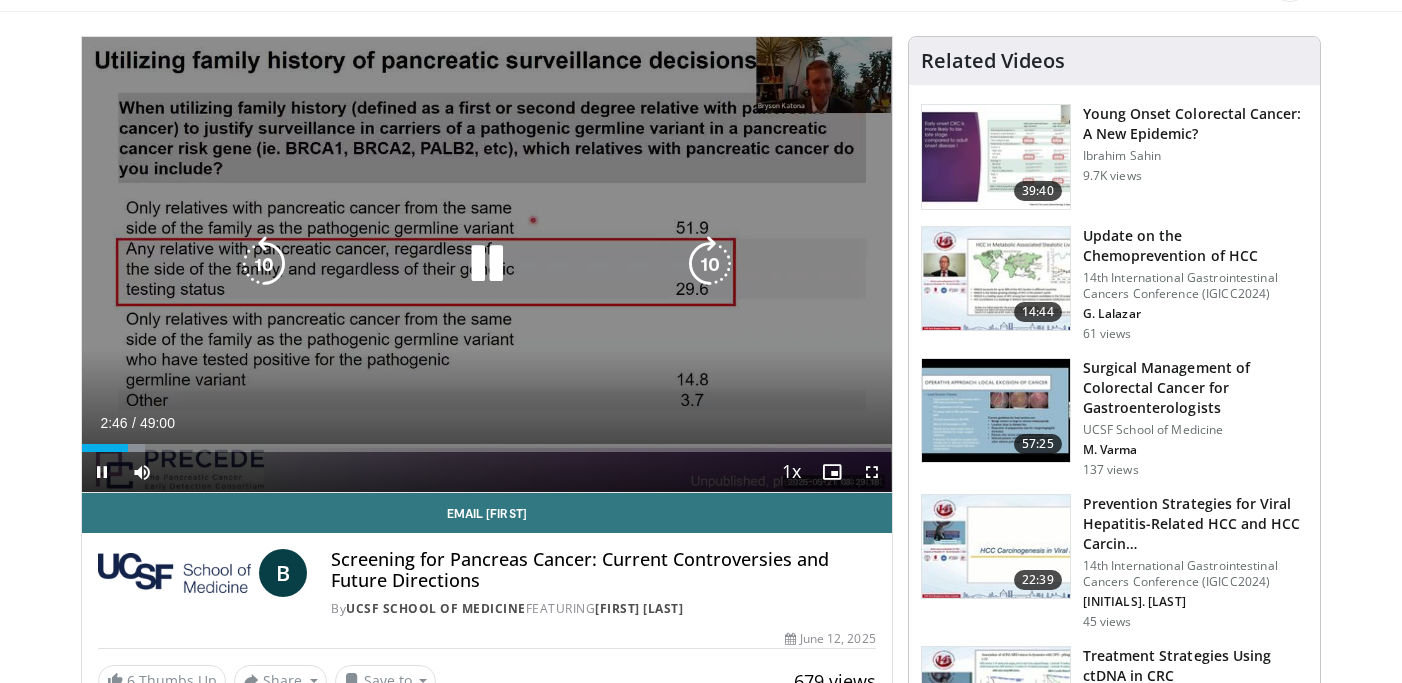 click on "10 seconds
Tap to unmute" at bounding box center [487, 264] 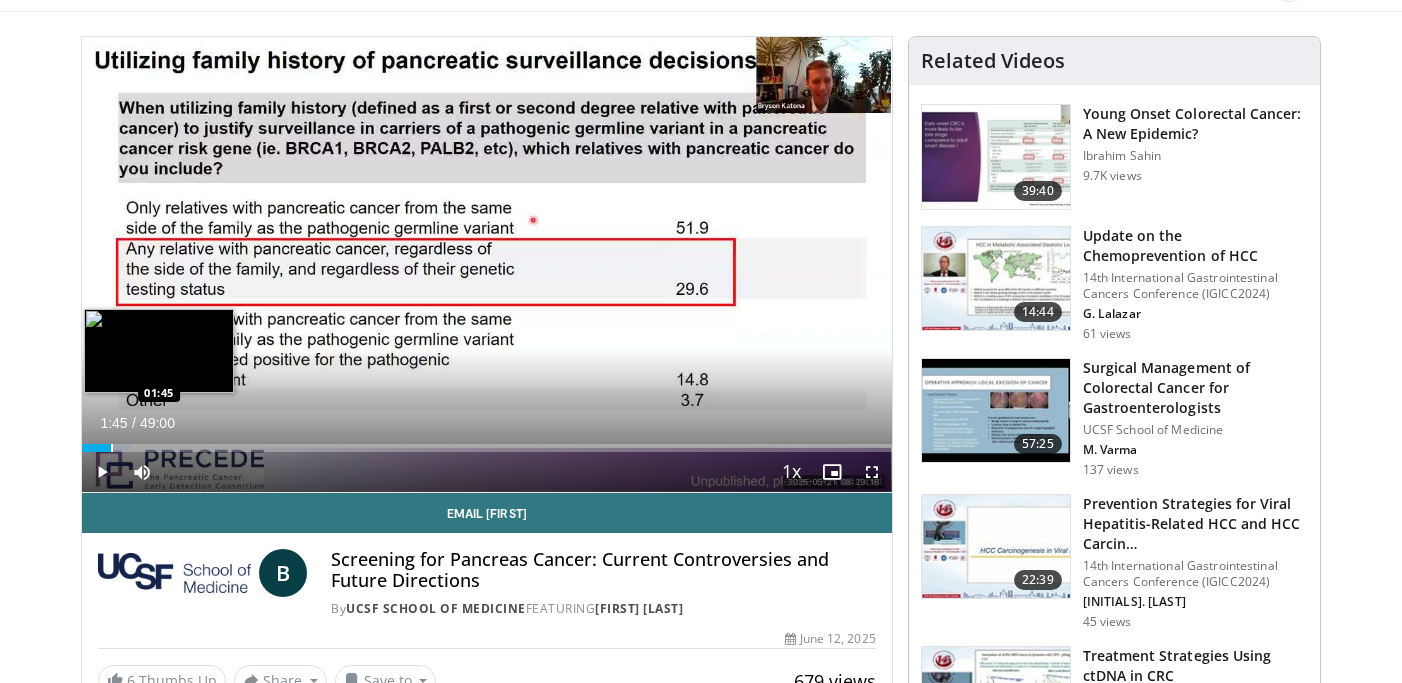 drag, startPoint x: 139, startPoint y: 445, endPoint x: 109, endPoint y: 445, distance: 30 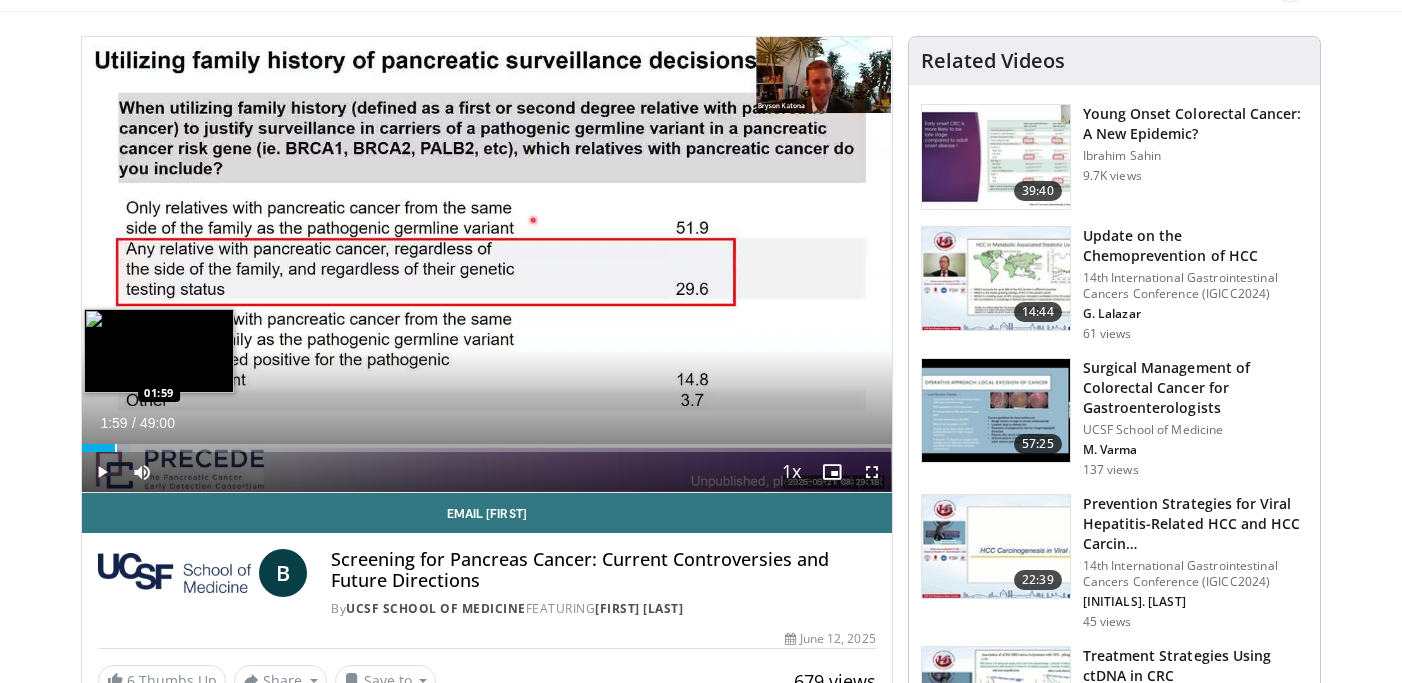 click at bounding box center (116, 448) 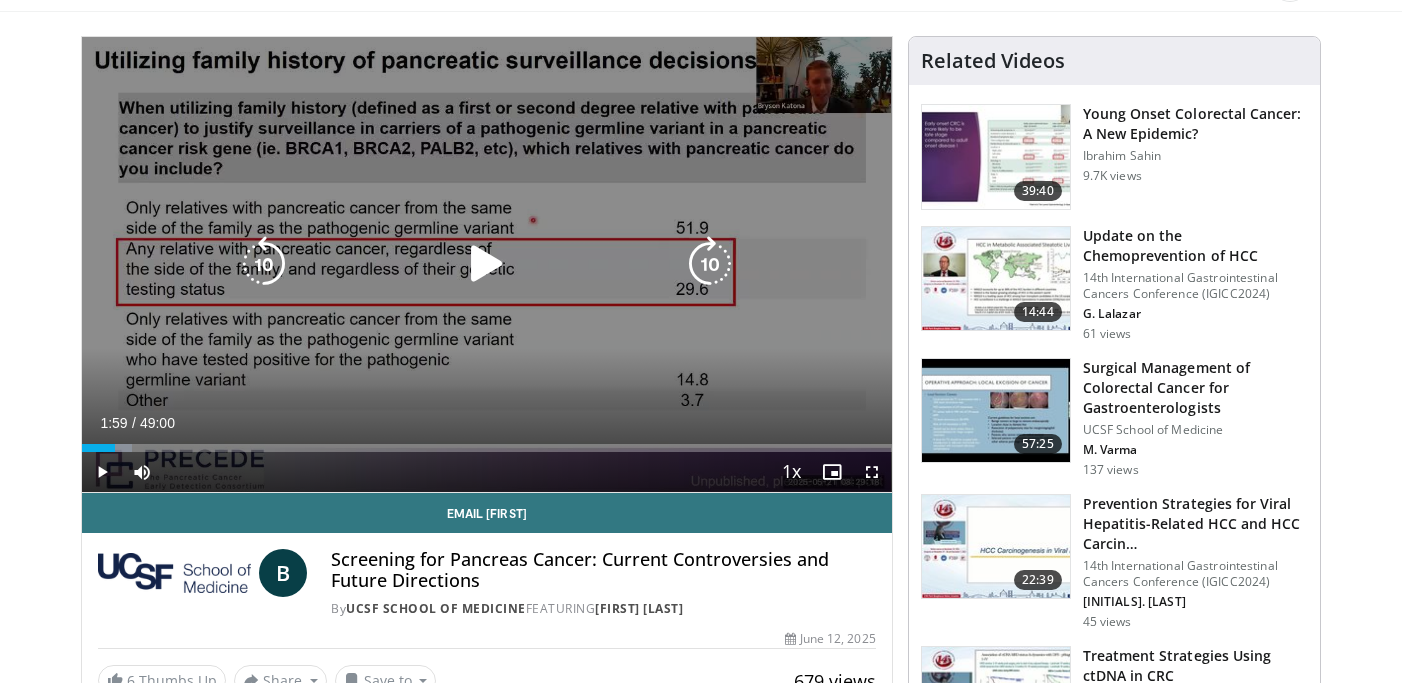 drag, startPoint x: 105, startPoint y: 219, endPoint x: 151, endPoint y: 226, distance: 46.52956 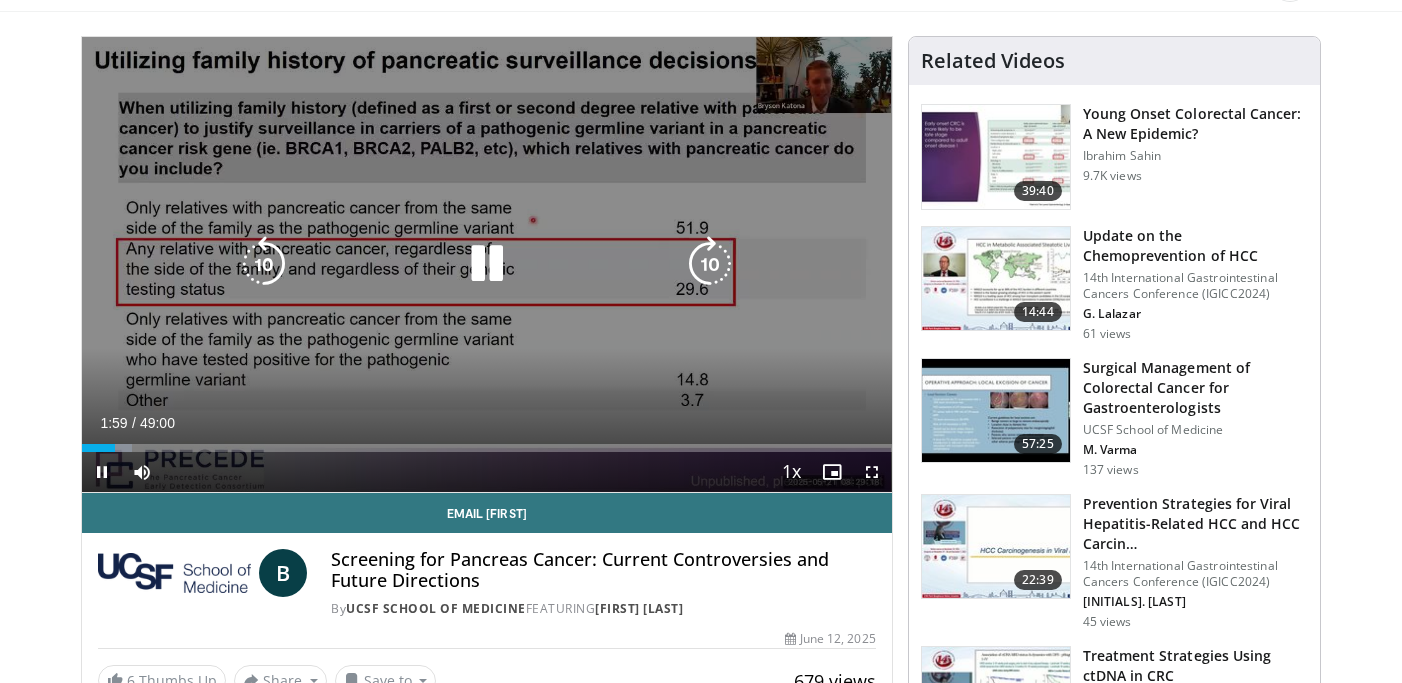 click on "10 seconds
Tap to unmute" at bounding box center (487, 264) 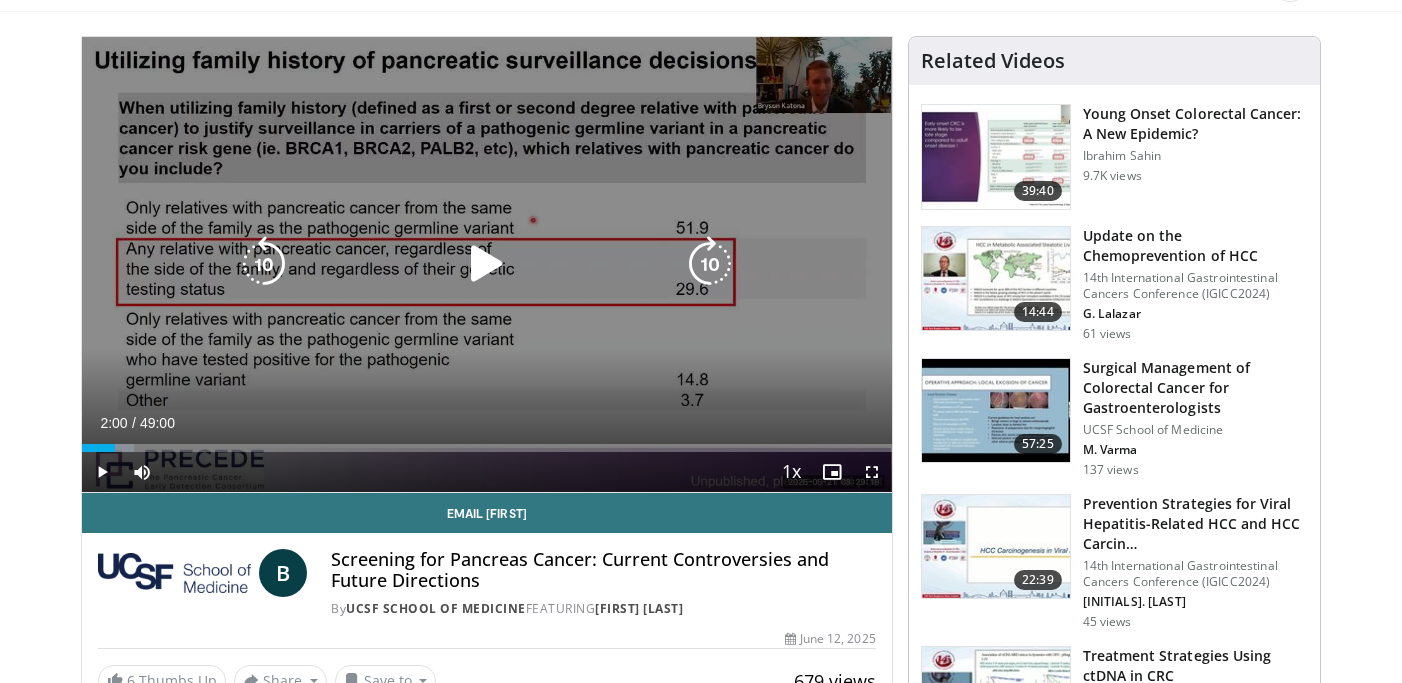 drag, startPoint x: 101, startPoint y: 218, endPoint x: 189, endPoint y: 255, distance: 95.462036 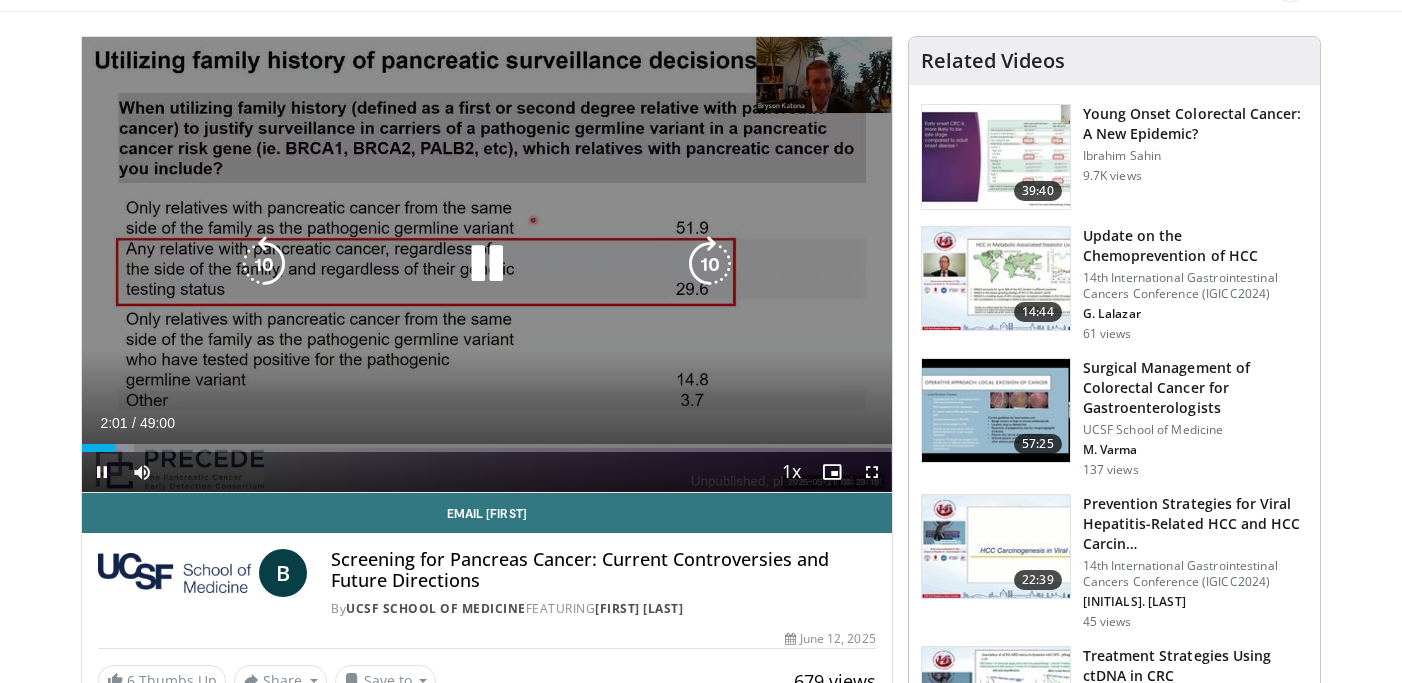 click at bounding box center [487, 264] 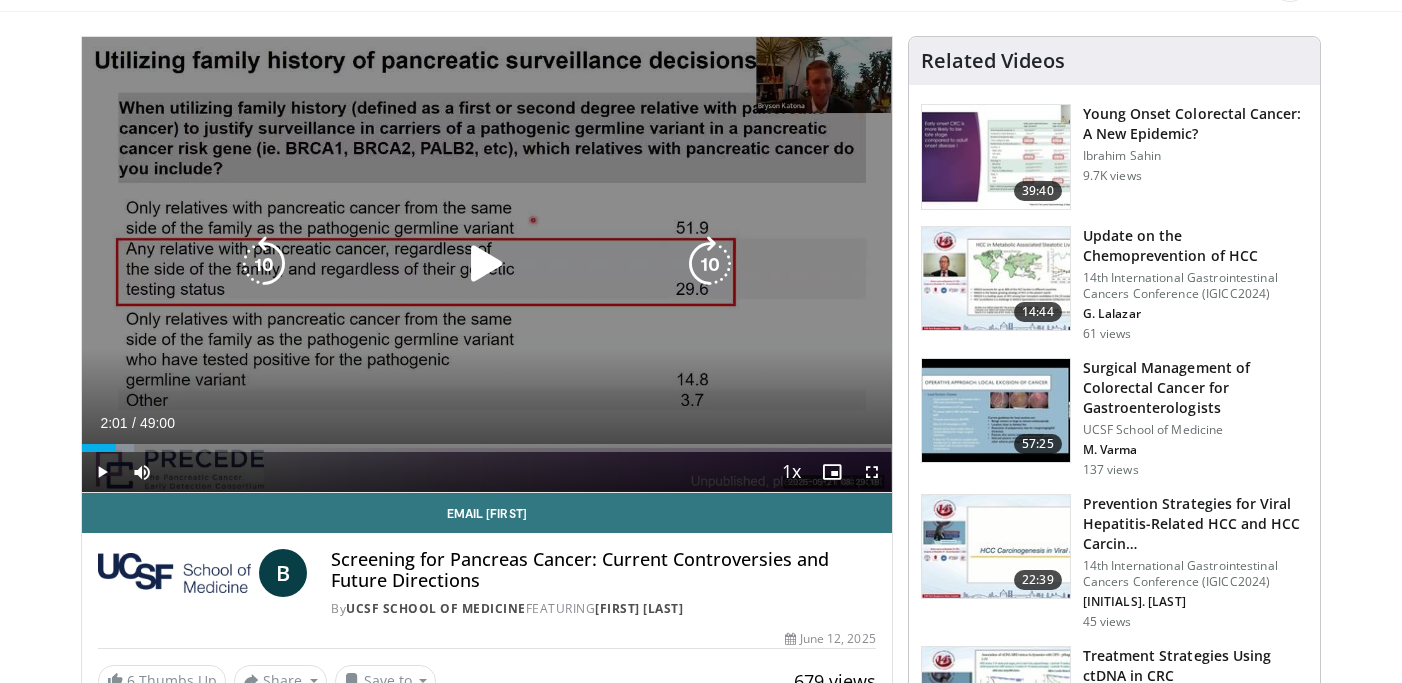 drag, startPoint x: 105, startPoint y: 219, endPoint x: 213, endPoint y: 284, distance: 126.051575 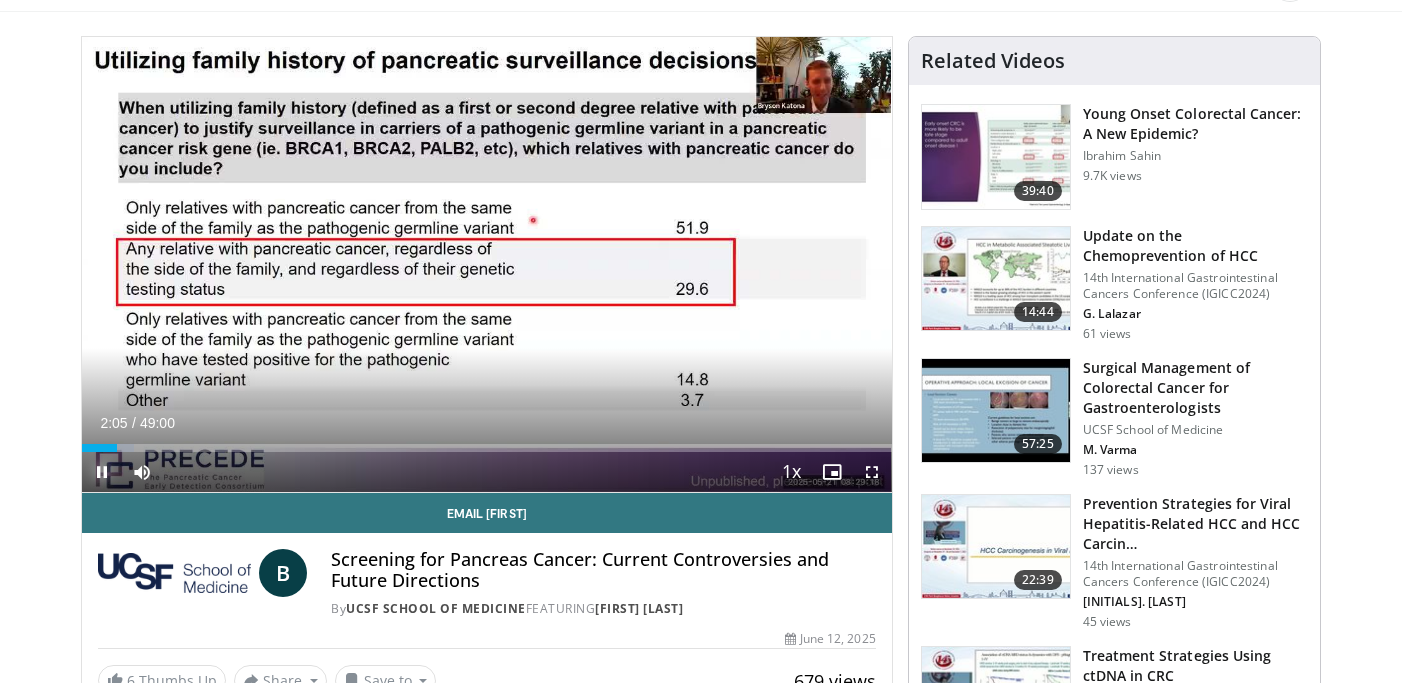 click at bounding box center (102, 472) 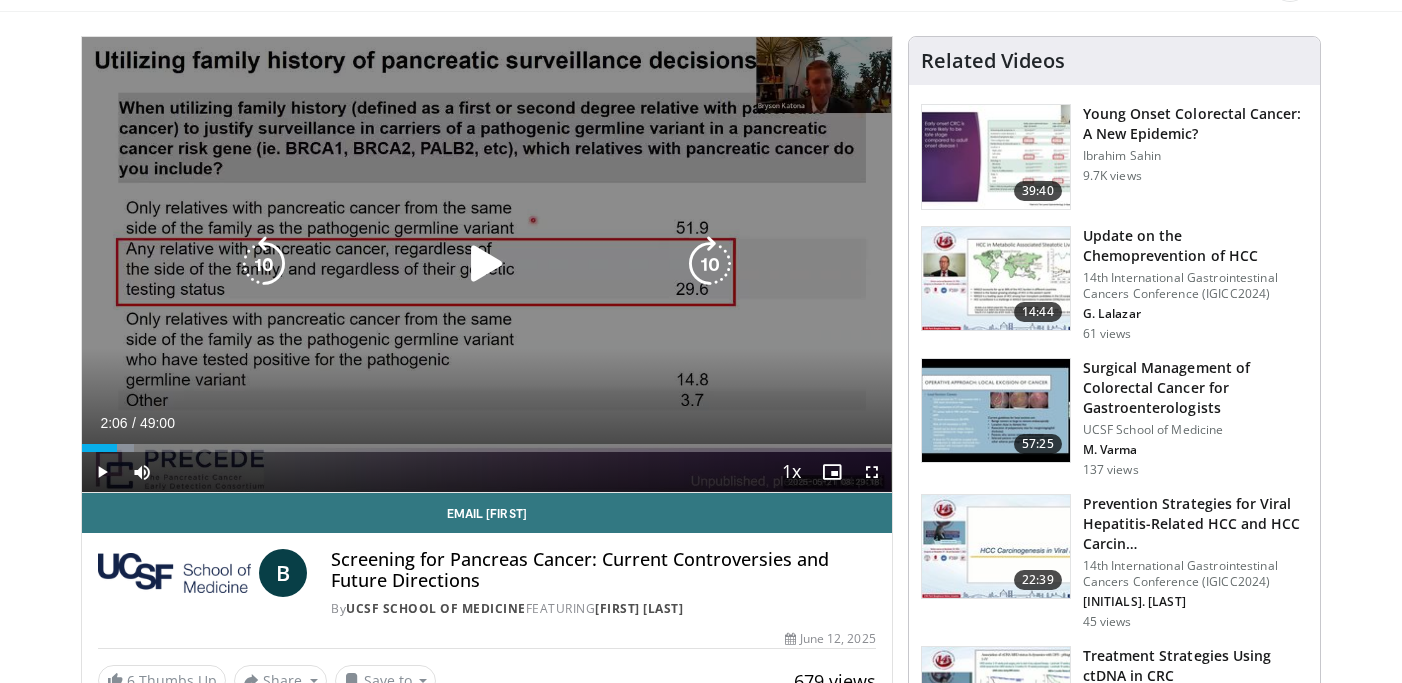 drag, startPoint x: 95, startPoint y: 210, endPoint x: 215, endPoint y: 307, distance: 154.30165 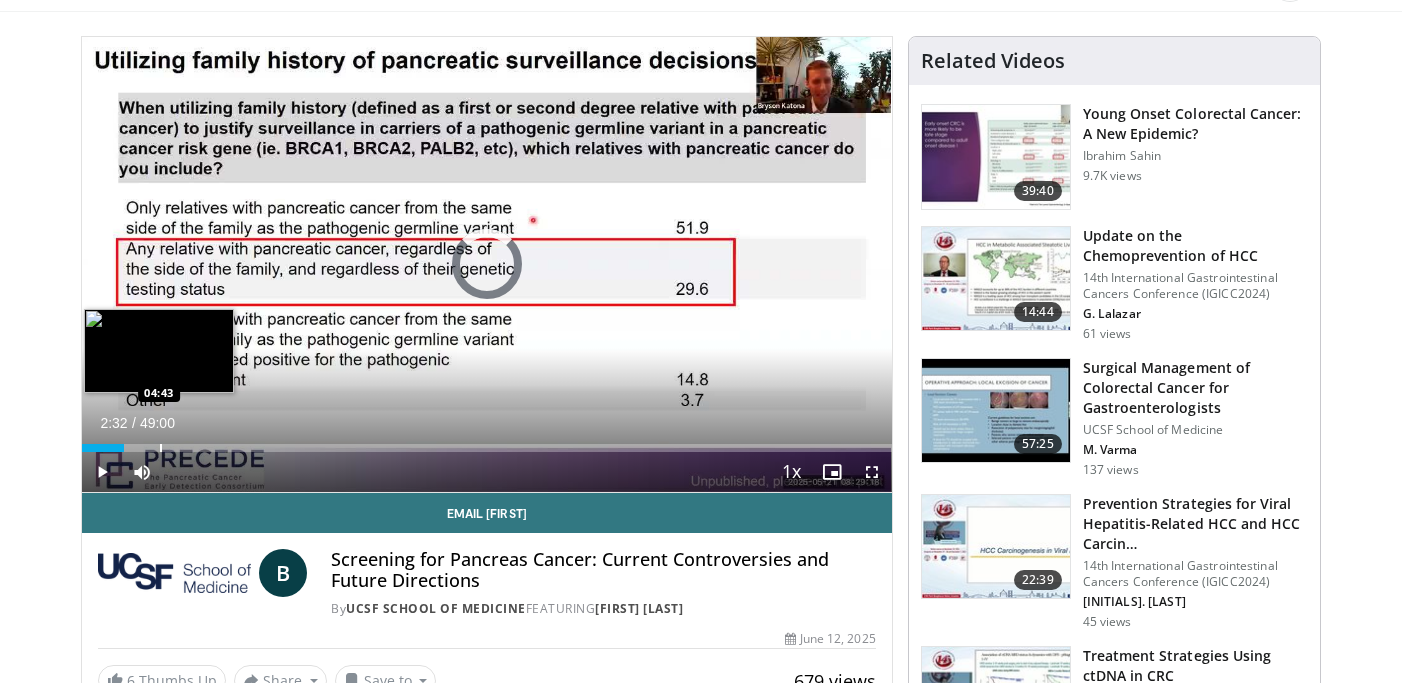 drag, startPoint x: 120, startPoint y: 446, endPoint x: 159, endPoint y: 447, distance: 39.012817 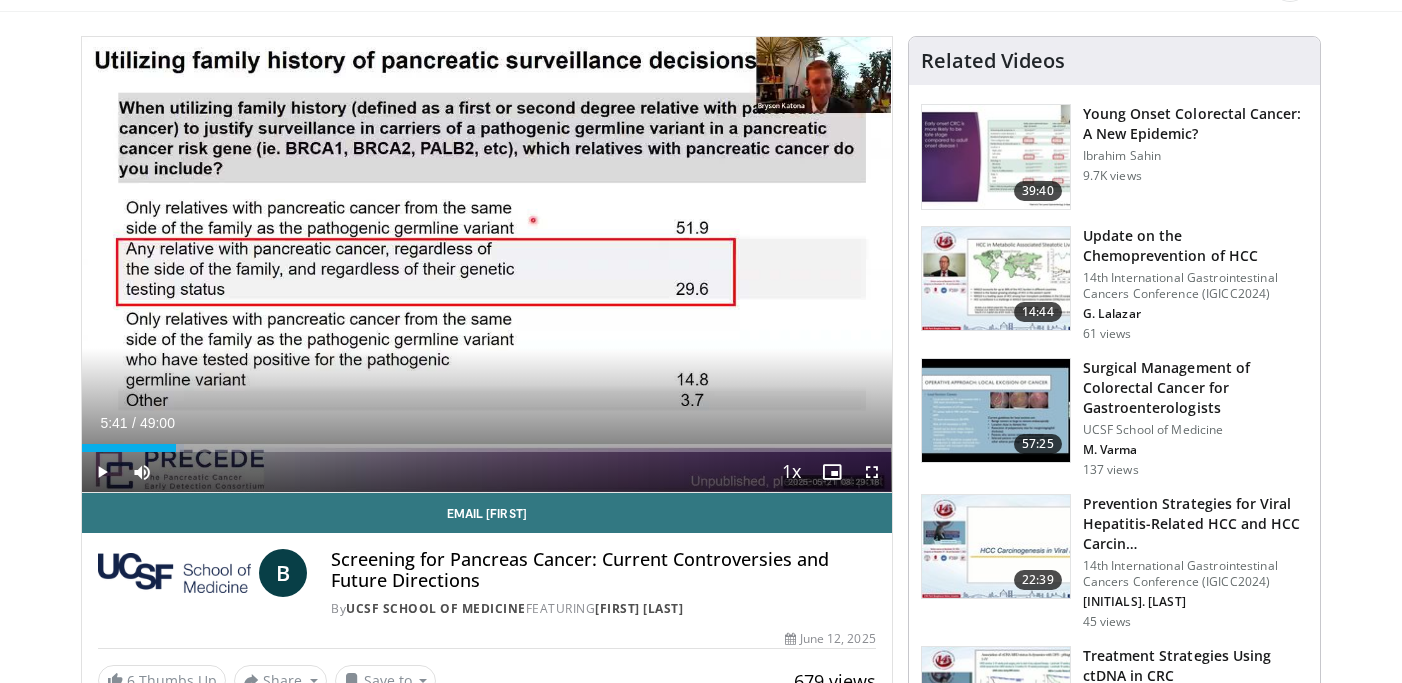 drag, startPoint x: 163, startPoint y: 447, endPoint x: 175, endPoint y: 451, distance: 12.649111 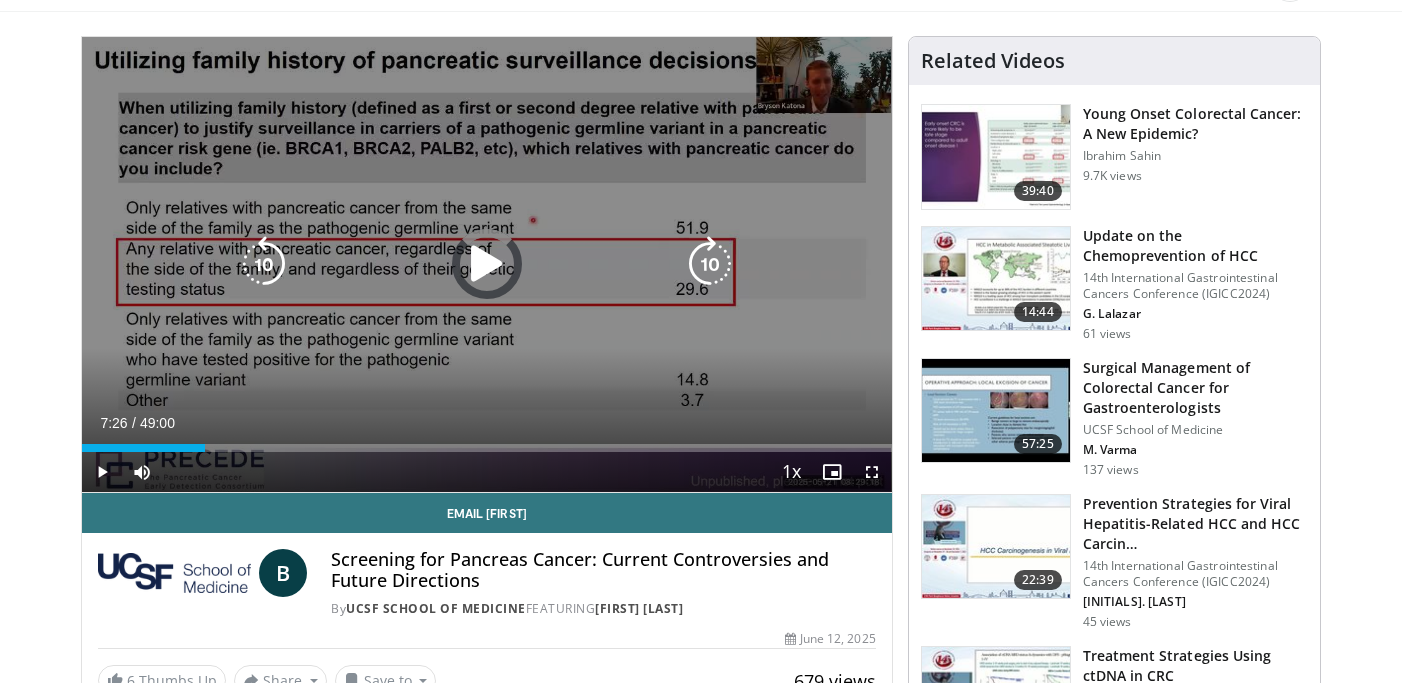 drag, startPoint x: 196, startPoint y: 445, endPoint x: 207, endPoint y: 447, distance: 11.18034 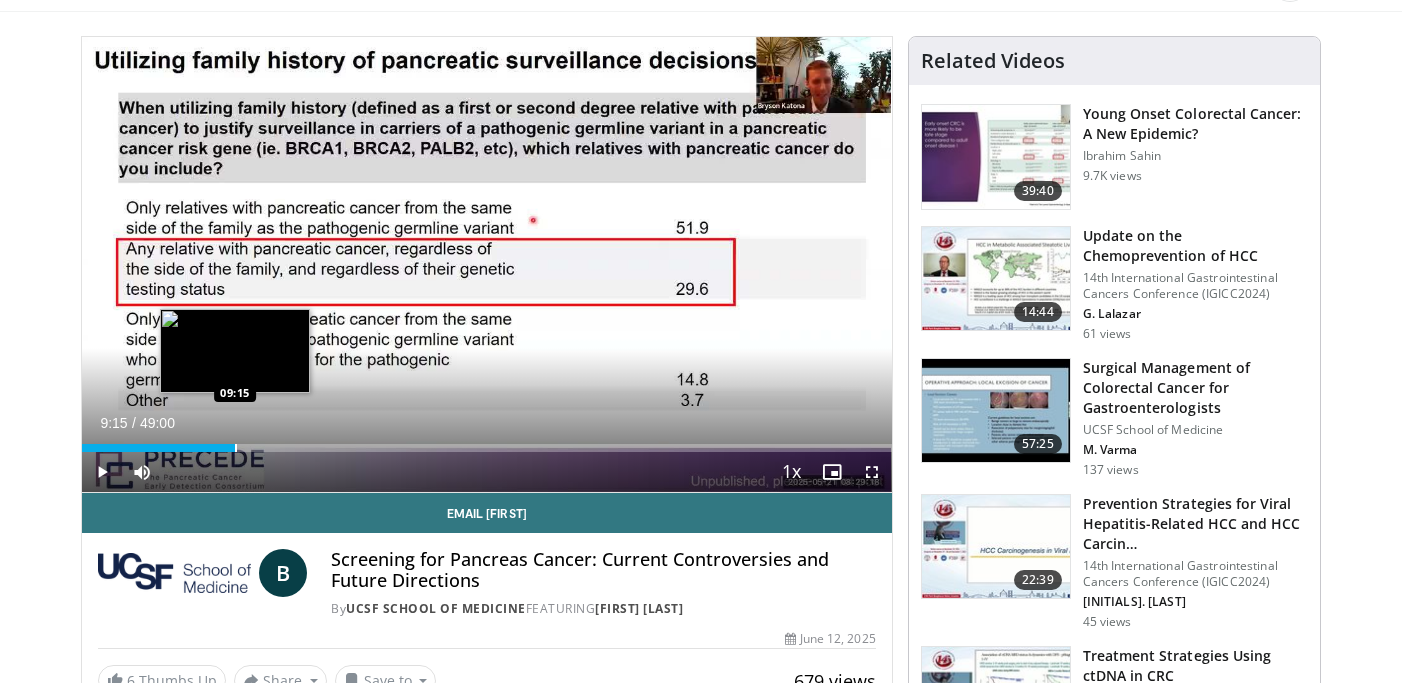 drag, startPoint x: 220, startPoint y: 447, endPoint x: 235, endPoint y: 450, distance: 15.297058 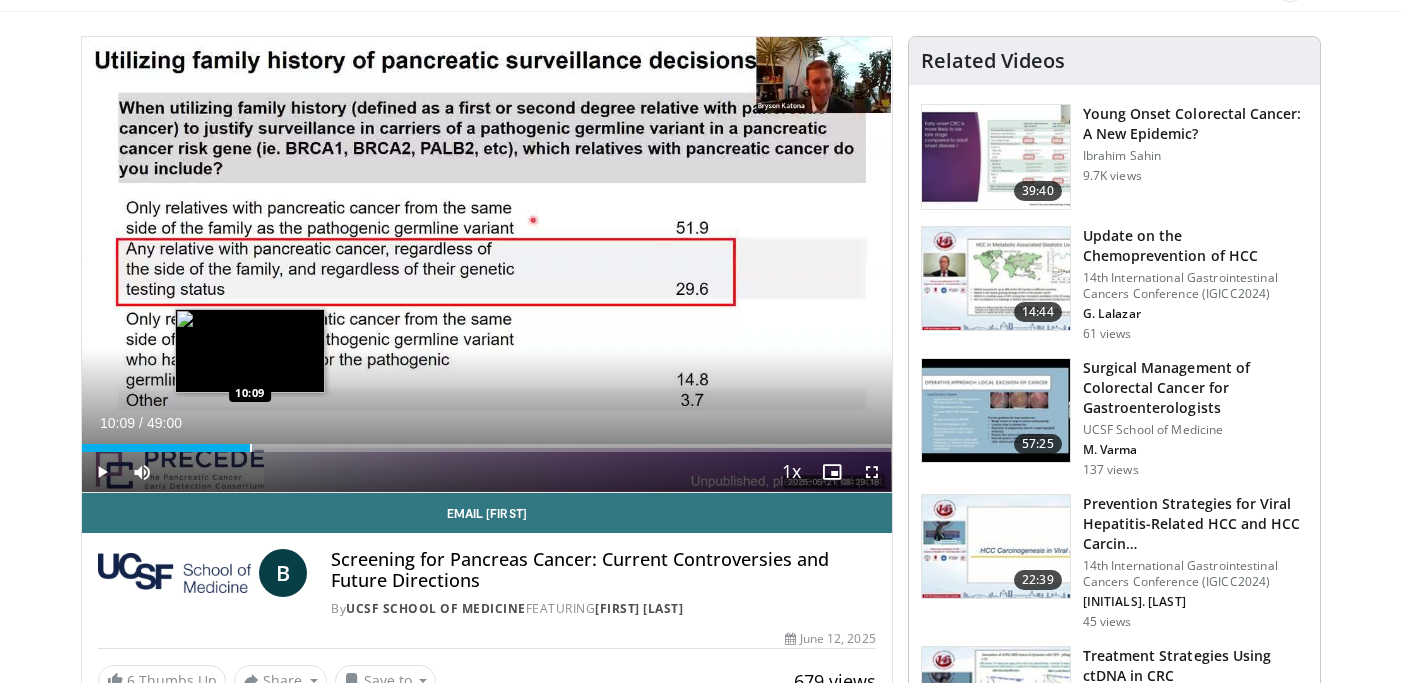 drag, startPoint x: 235, startPoint y: 447, endPoint x: 250, endPoint y: 450, distance: 15.297058 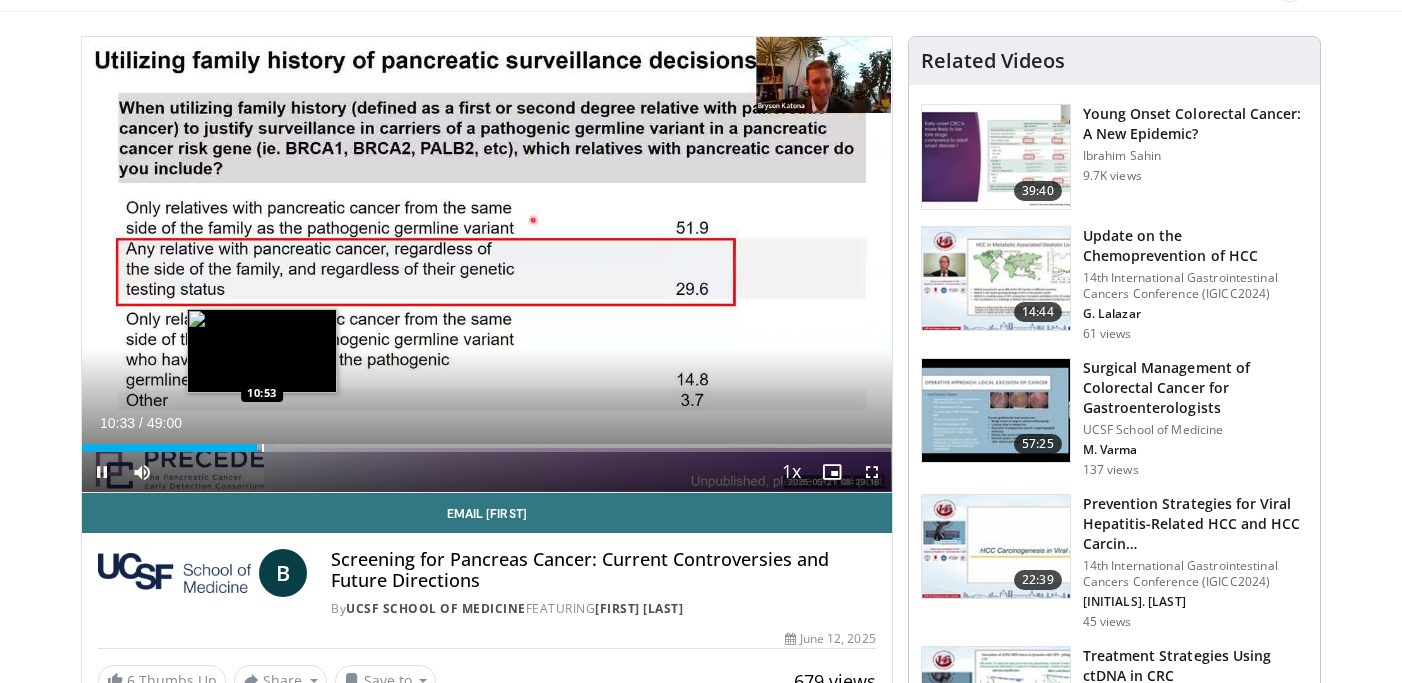 click on "**********" at bounding box center [487, 265] 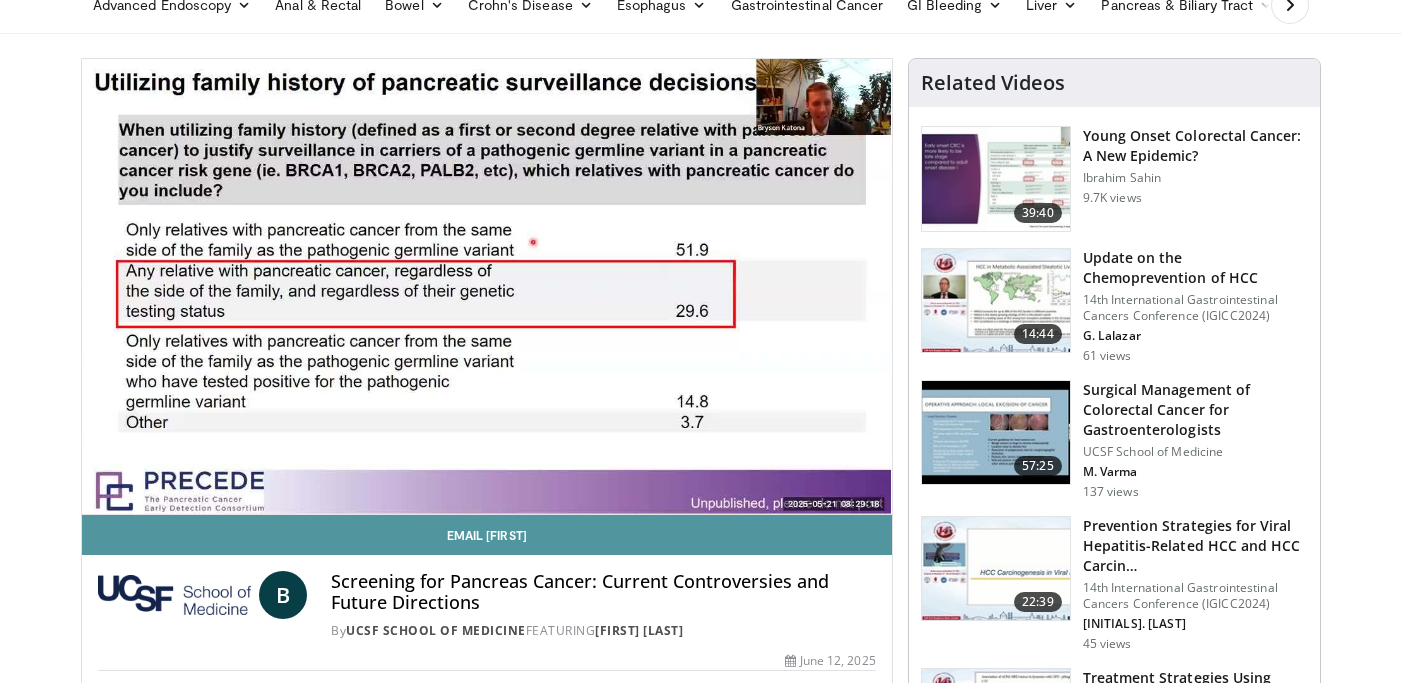 scroll, scrollTop: 92, scrollLeft: 0, axis: vertical 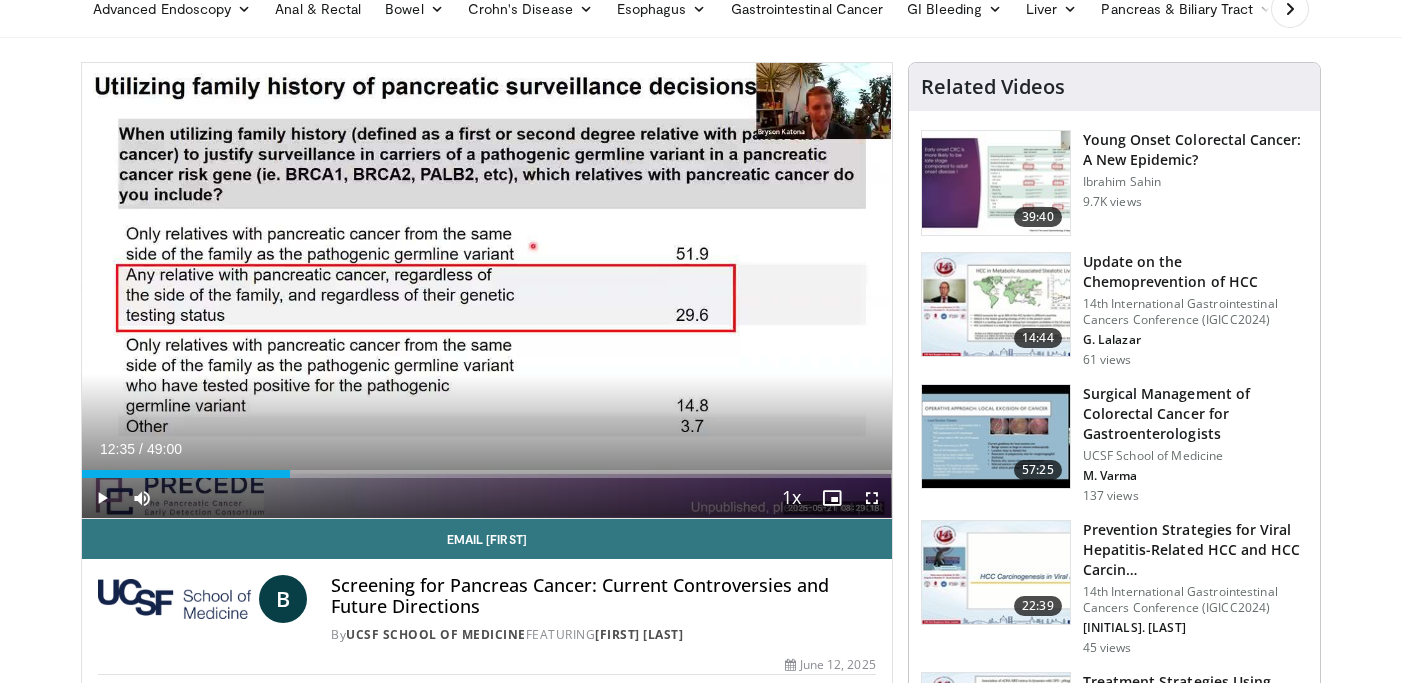 drag, startPoint x: 276, startPoint y: 478, endPoint x: 290, endPoint y: 481, distance: 14.3178215 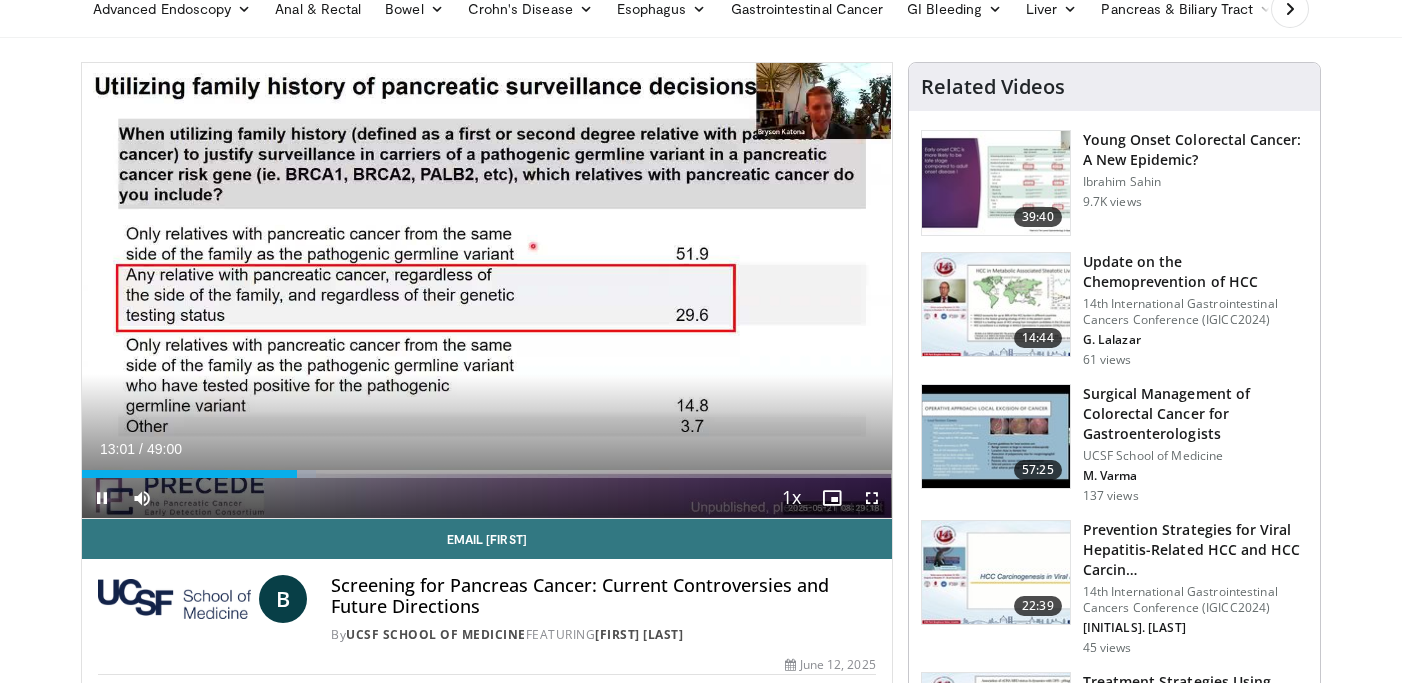 click at bounding box center [102, 498] 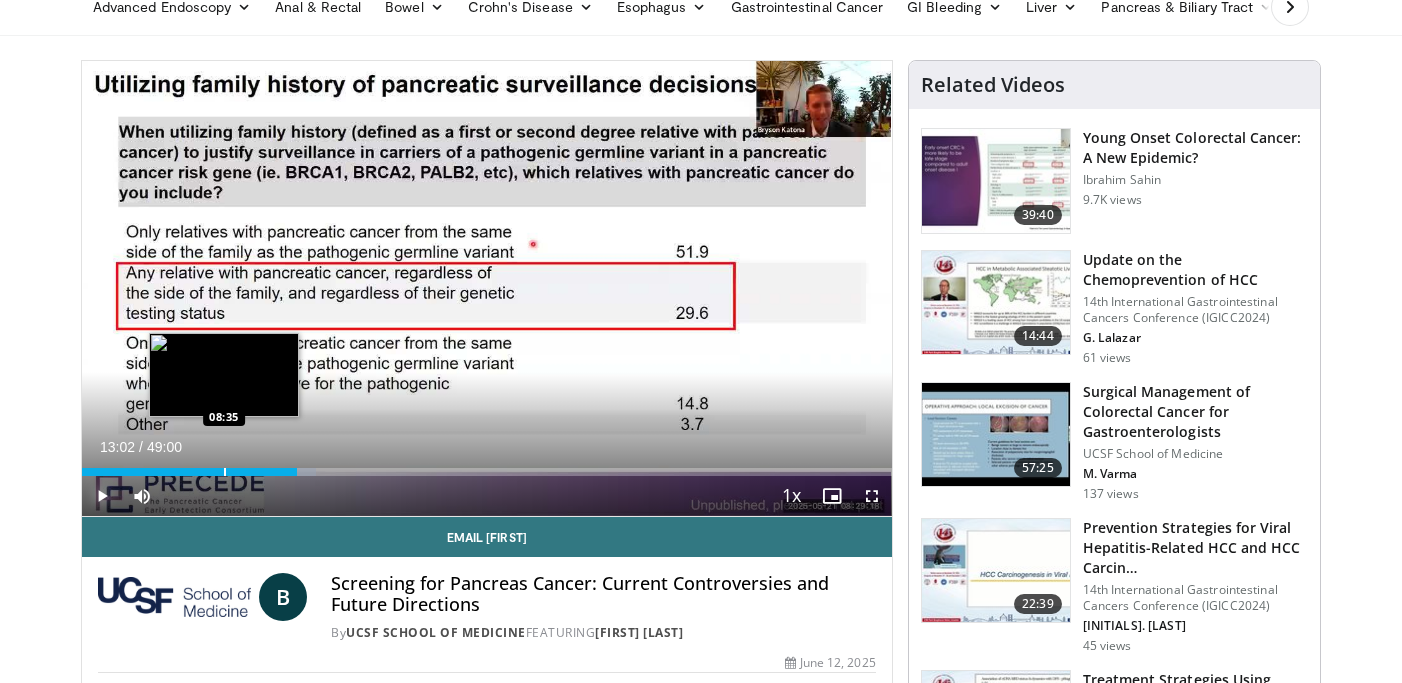 scroll, scrollTop: 81, scrollLeft: 0, axis: vertical 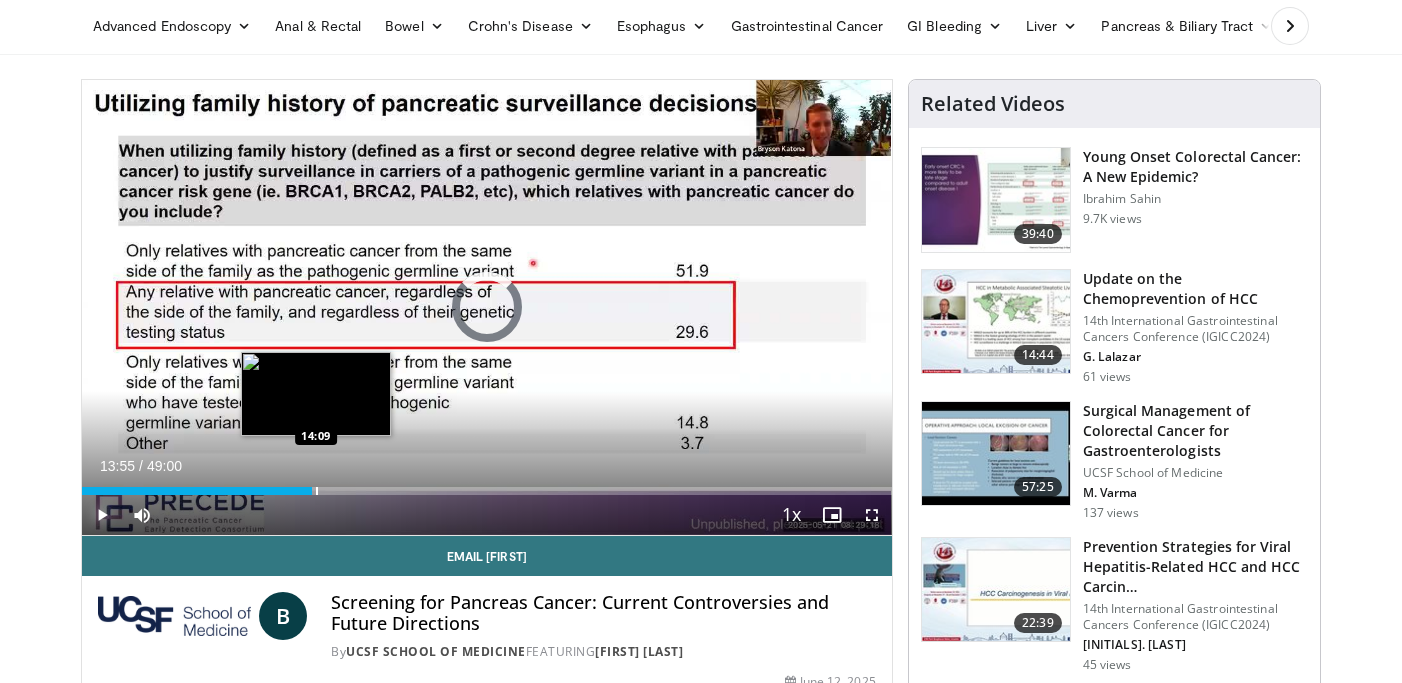 drag, startPoint x: 299, startPoint y: 483, endPoint x: 310, endPoint y: 487, distance: 11.7046995 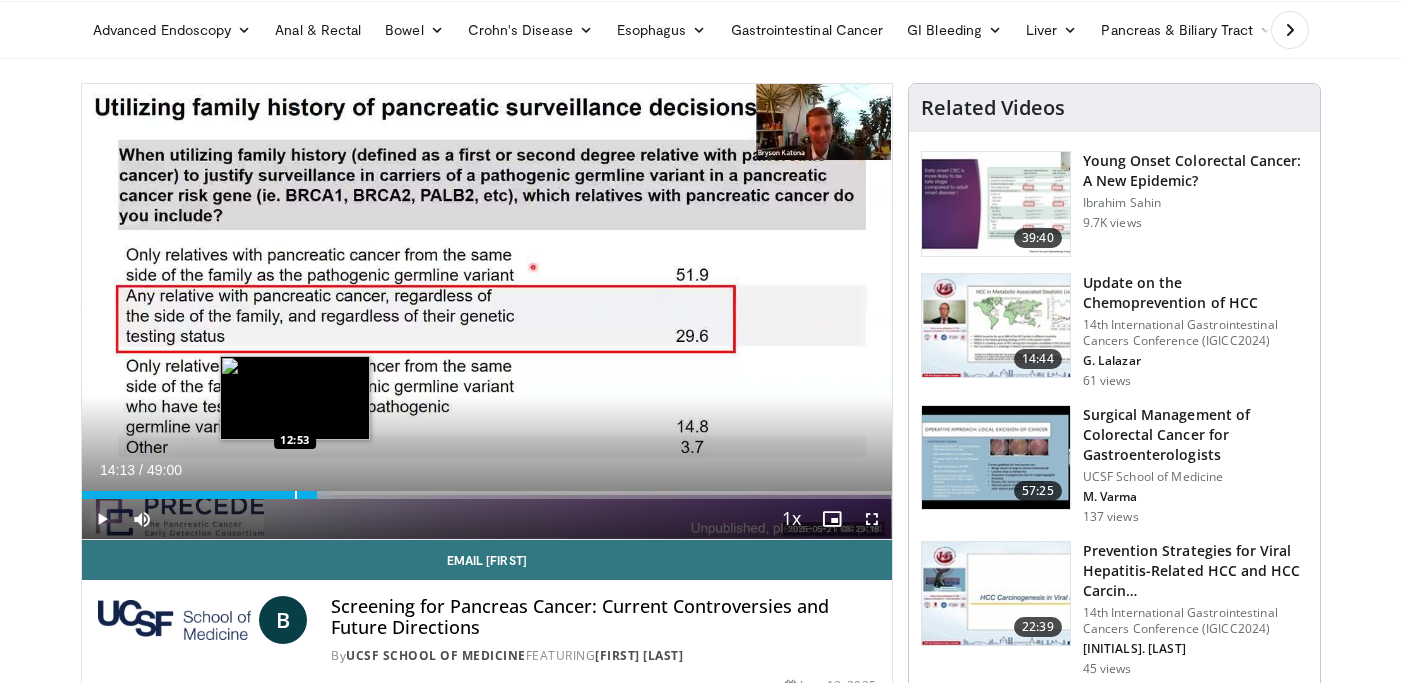 scroll, scrollTop: 74, scrollLeft: 0, axis: vertical 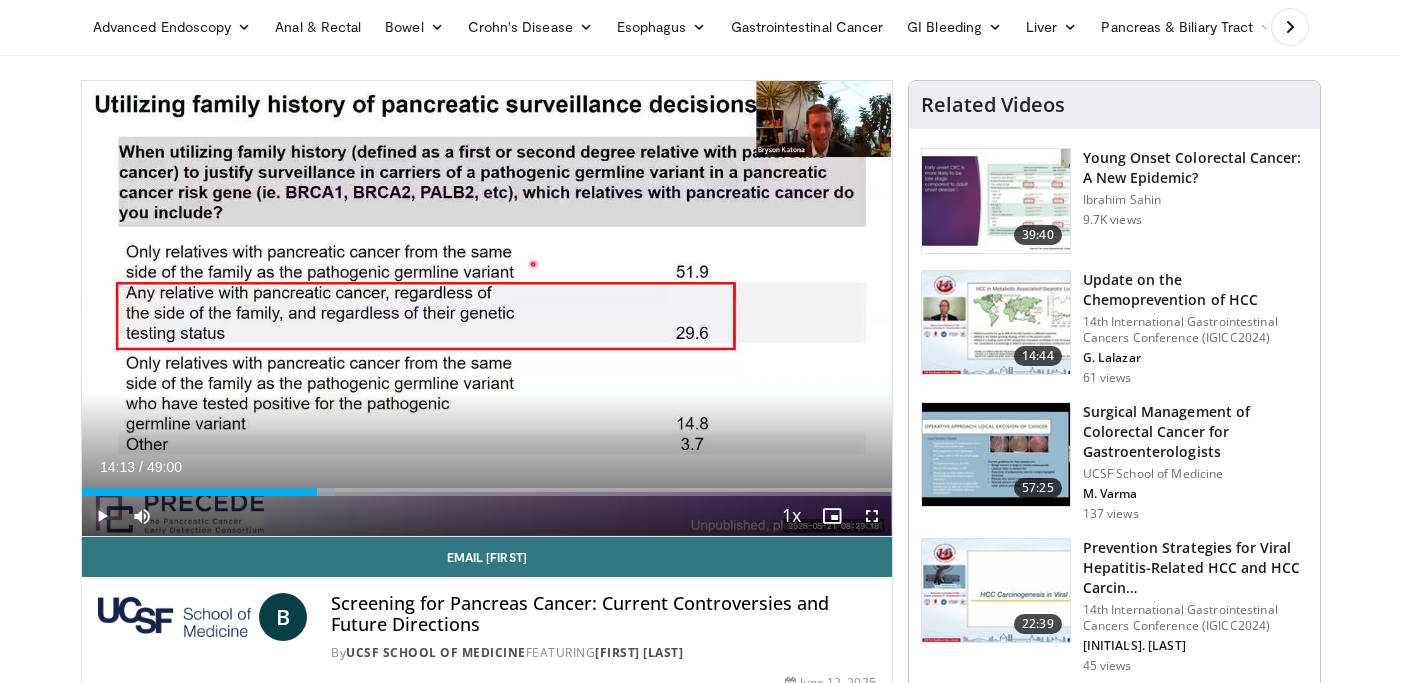 click at bounding box center (102, 516) 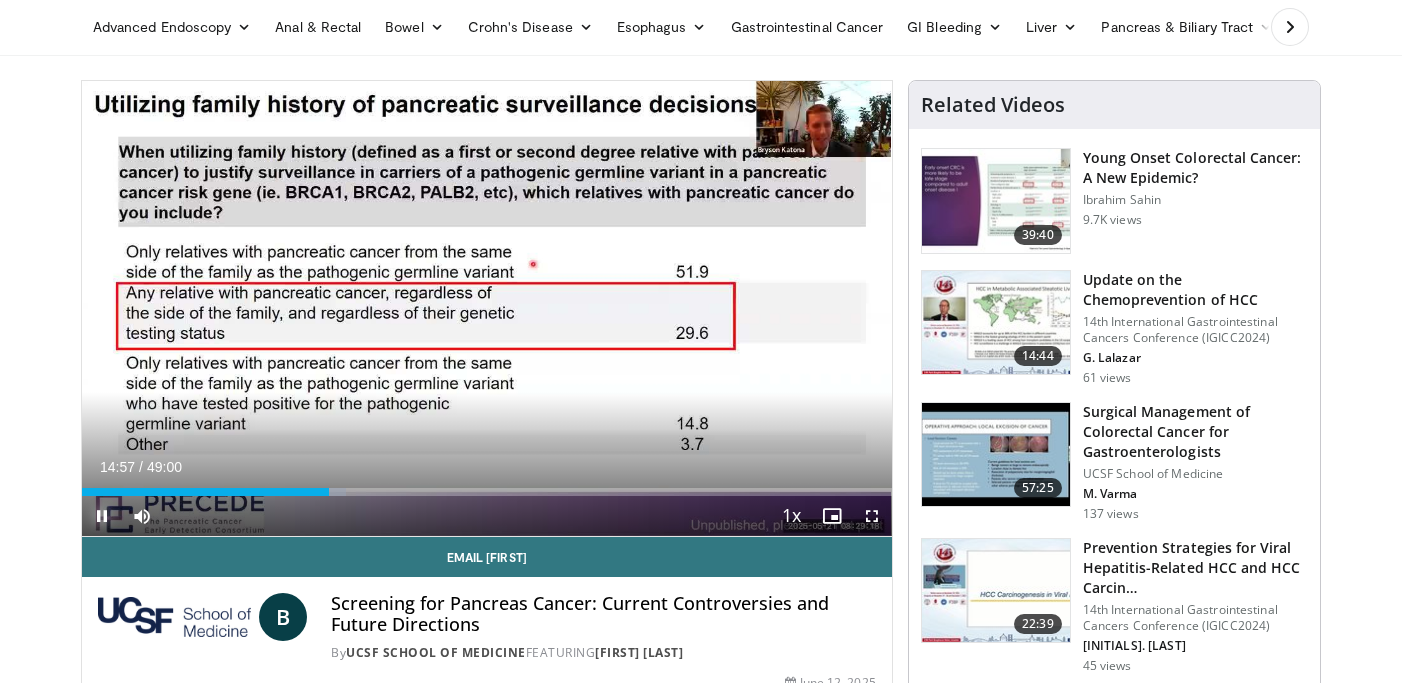 click at bounding box center [102, 516] 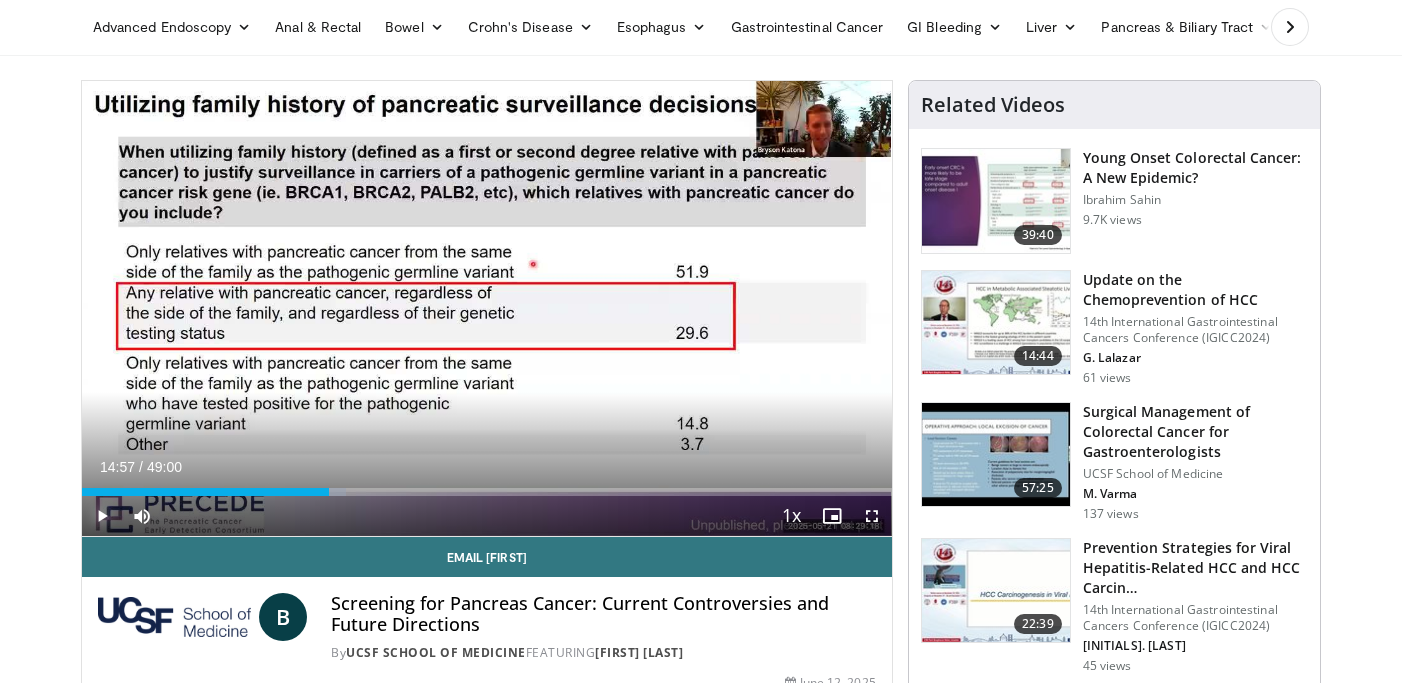 click at bounding box center (102, 516) 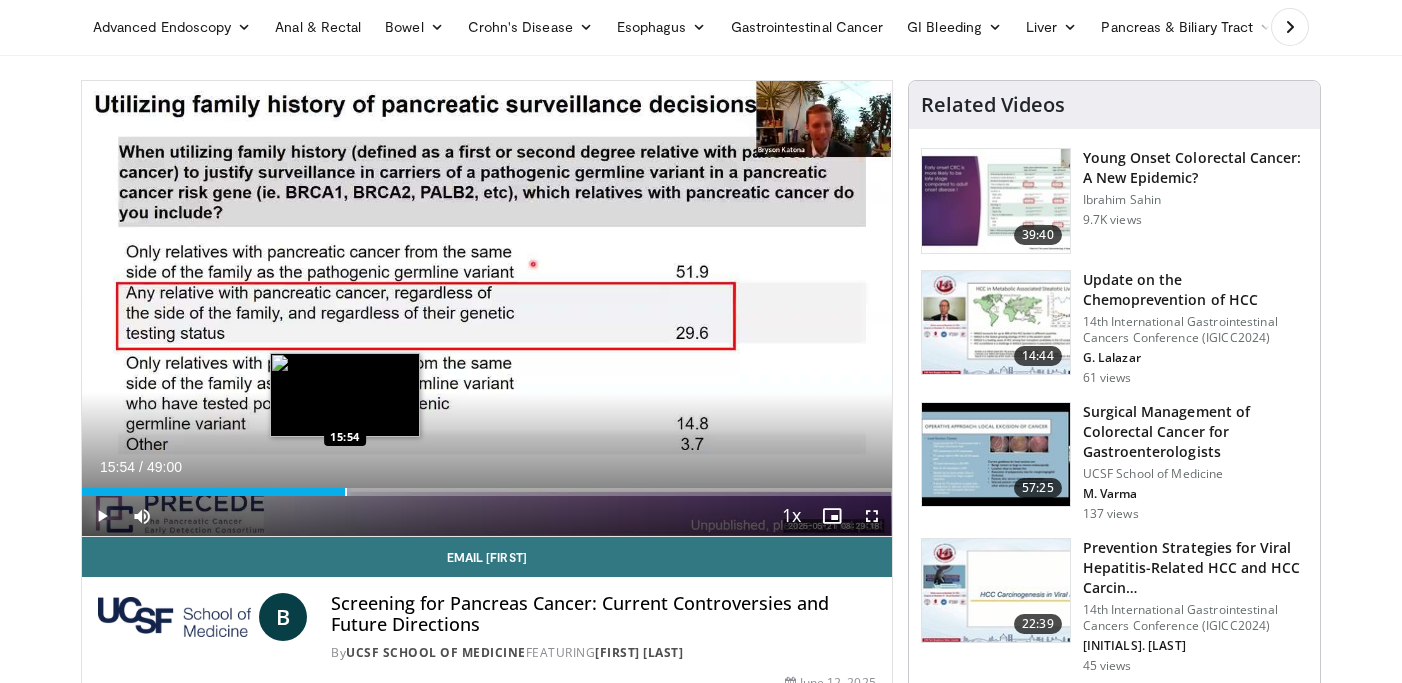 drag, startPoint x: 328, startPoint y: 492, endPoint x: 345, endPoint y: 495, distance: 17.262676 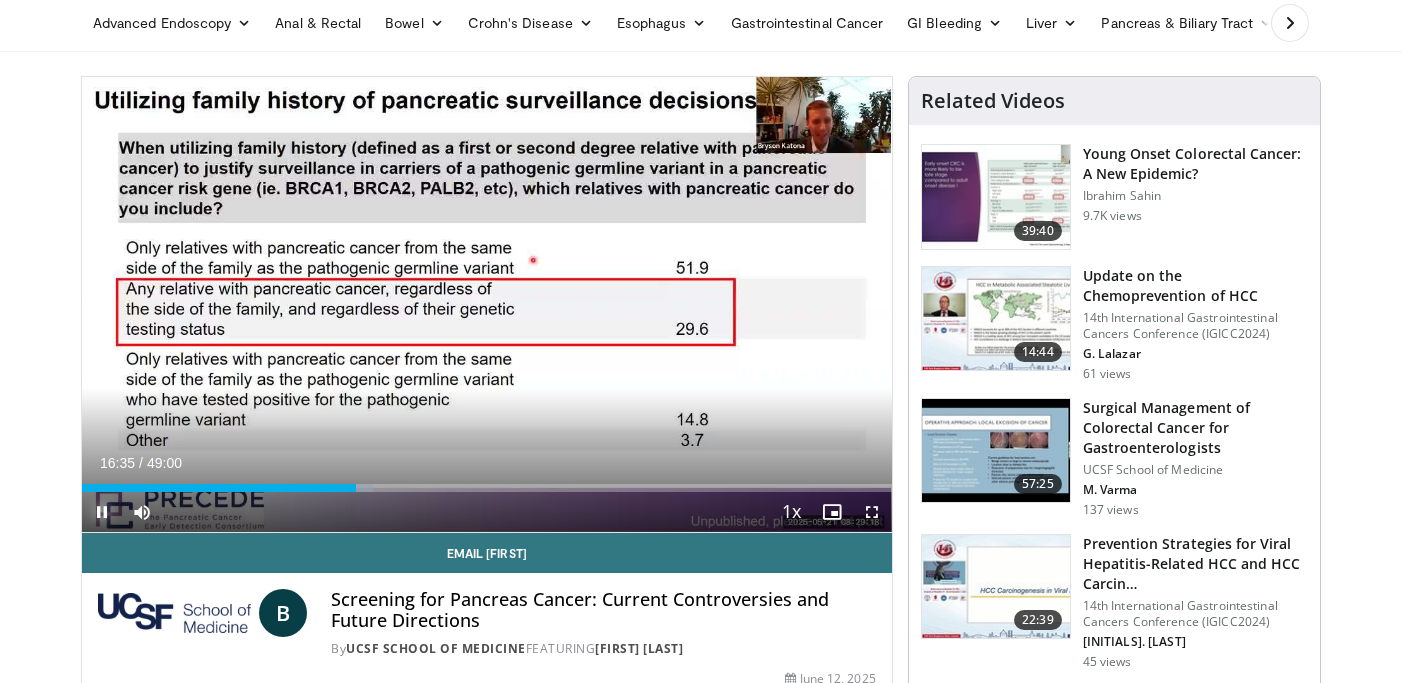 scroll, scrollTop: 81, scrollLeft: 0, axis: vertical 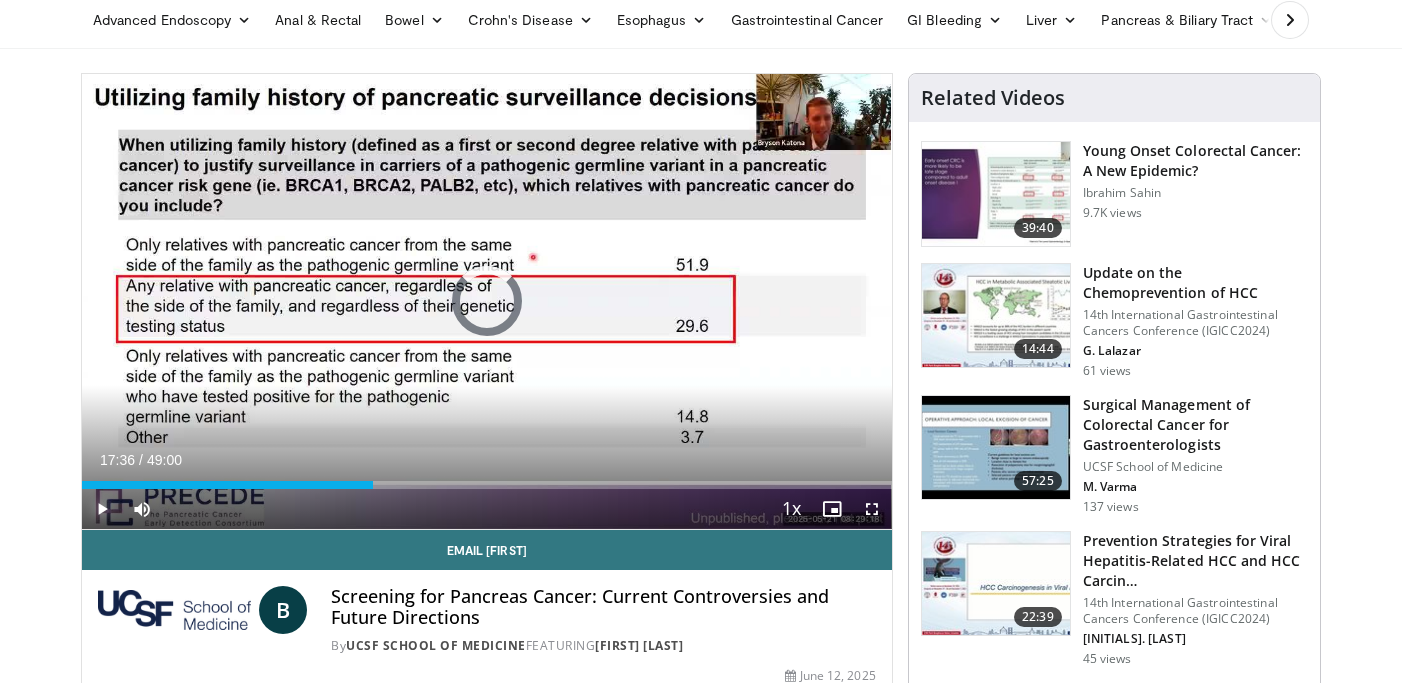 drag, startPoint x: 363, startPoint y: 481, endPoint x: 386, endPoint y: 483, distance: 23.086792 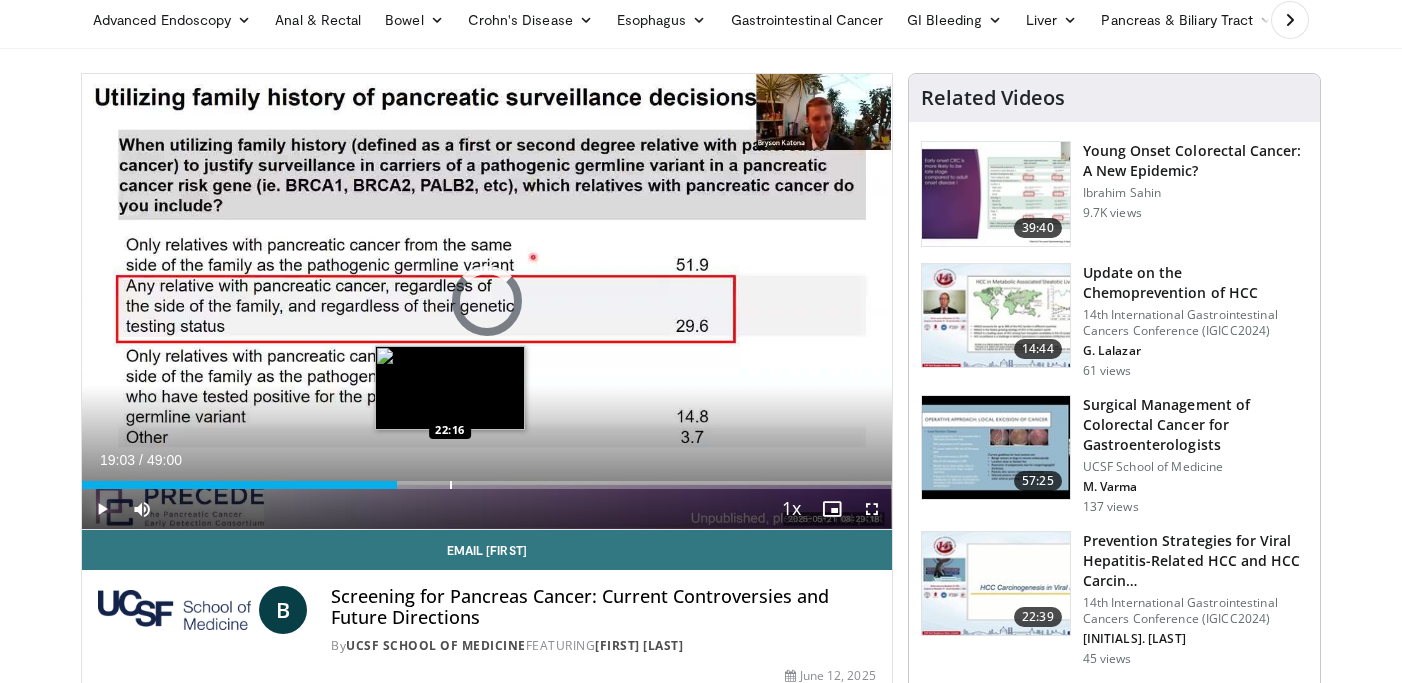 drag, startPoint x: 397, startPoint y: 483, endPoint x: 449, endPoint y: 487, distance: 52.153618 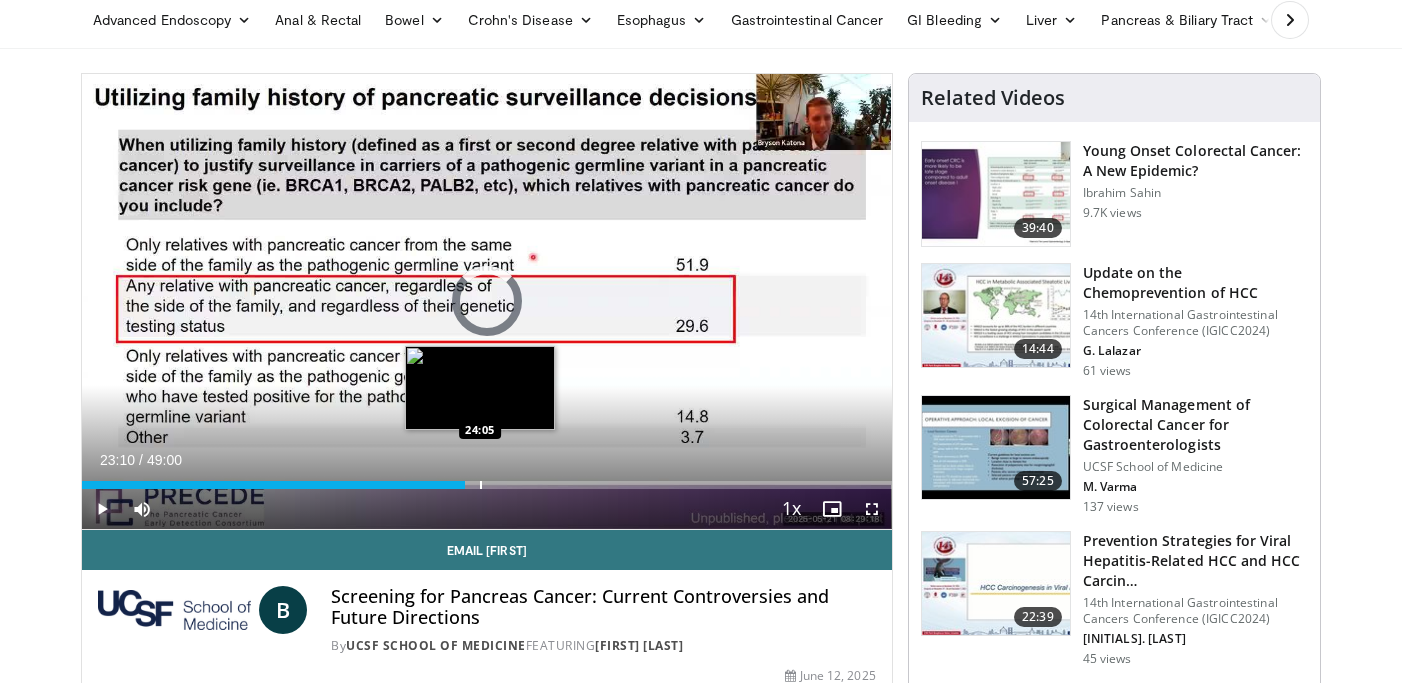 drag, startPoint x: 455, startPoint y: 485, endPoint x: 480, endPoint y: 487, distance: 25.079872 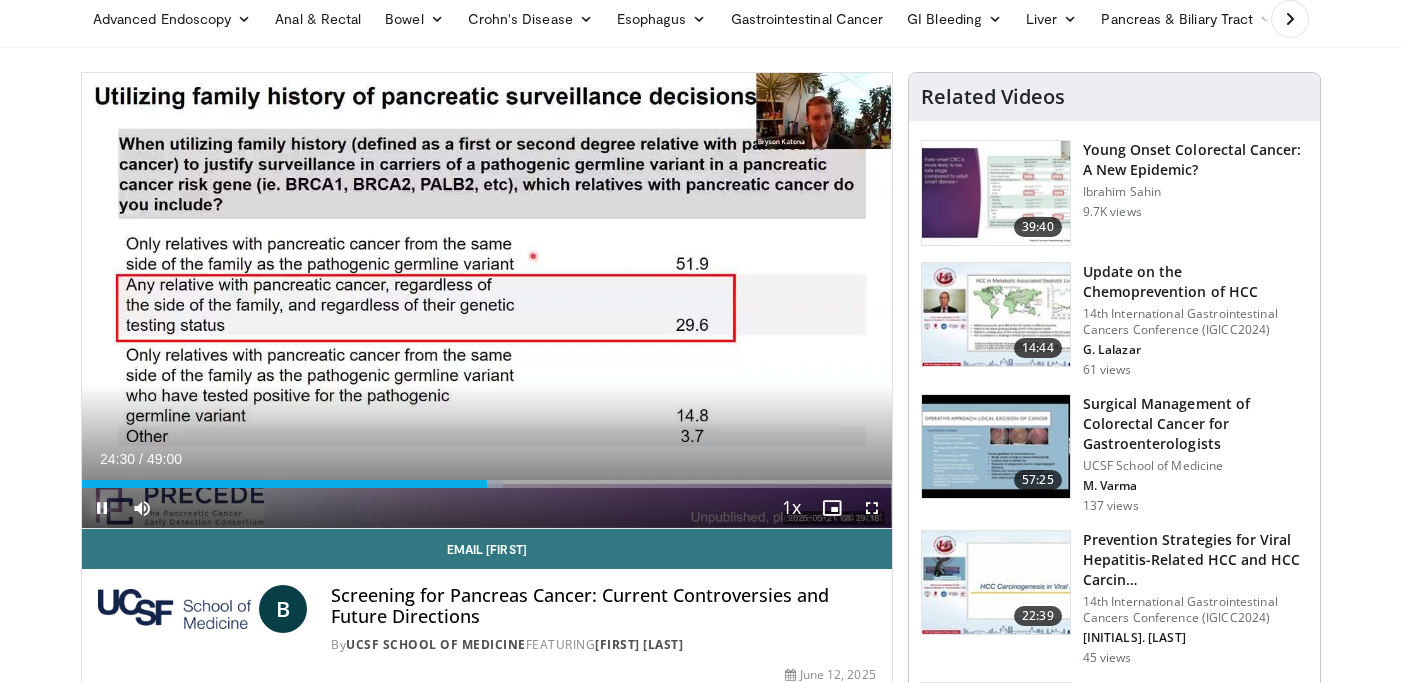 scroll, scrollTop: 90, scrollLeft: 0, axis: vertical 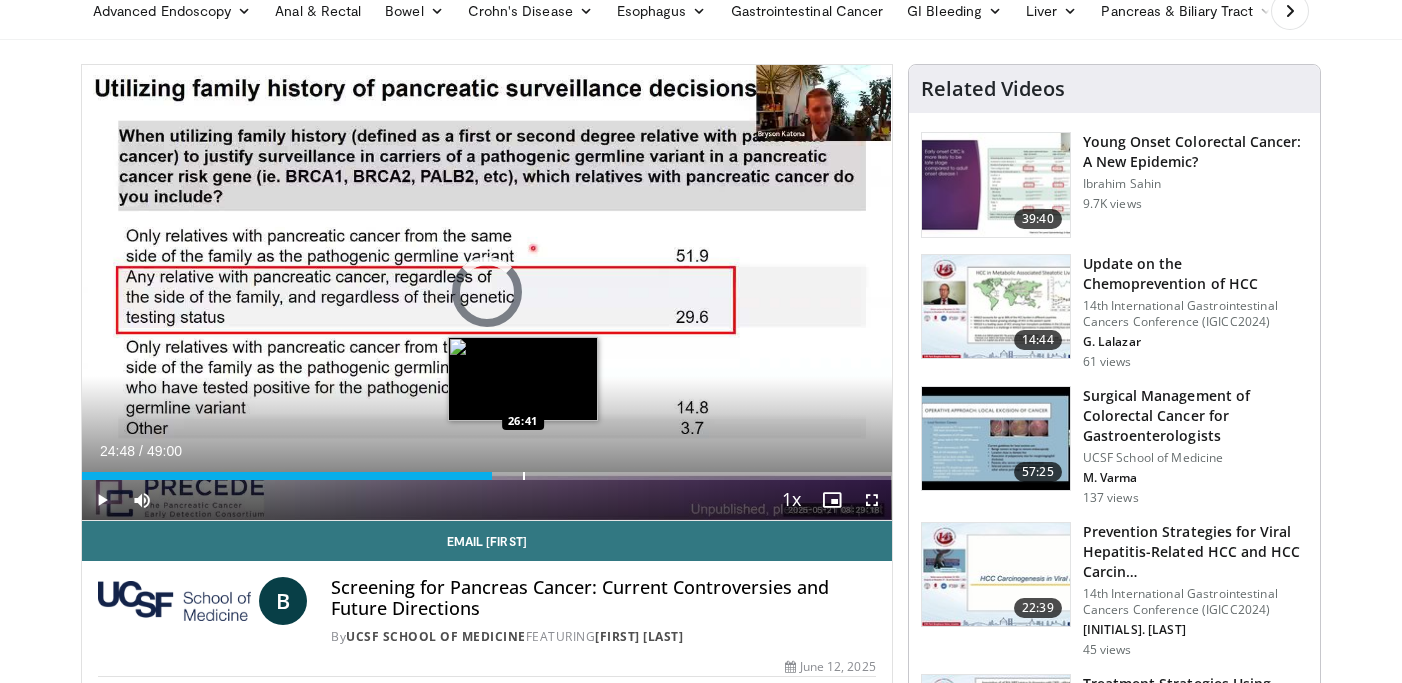 drag, startPoint x: 489, startPoint y: 473, endPoint x: 522, endPoint y: 476, distance: 33.13608 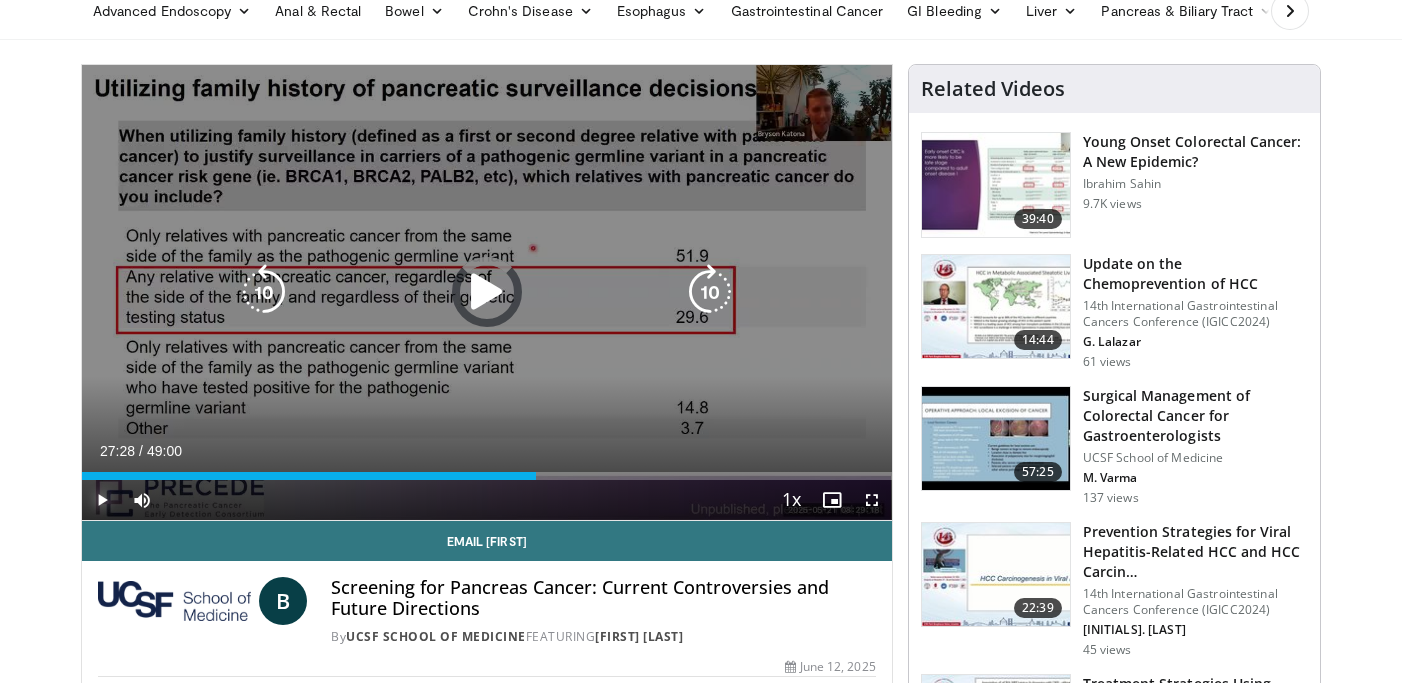 drag, startPoint x: 528, startPoint y: 478, endPoint x: 558, endPoint y: 483, distance: 30.413813 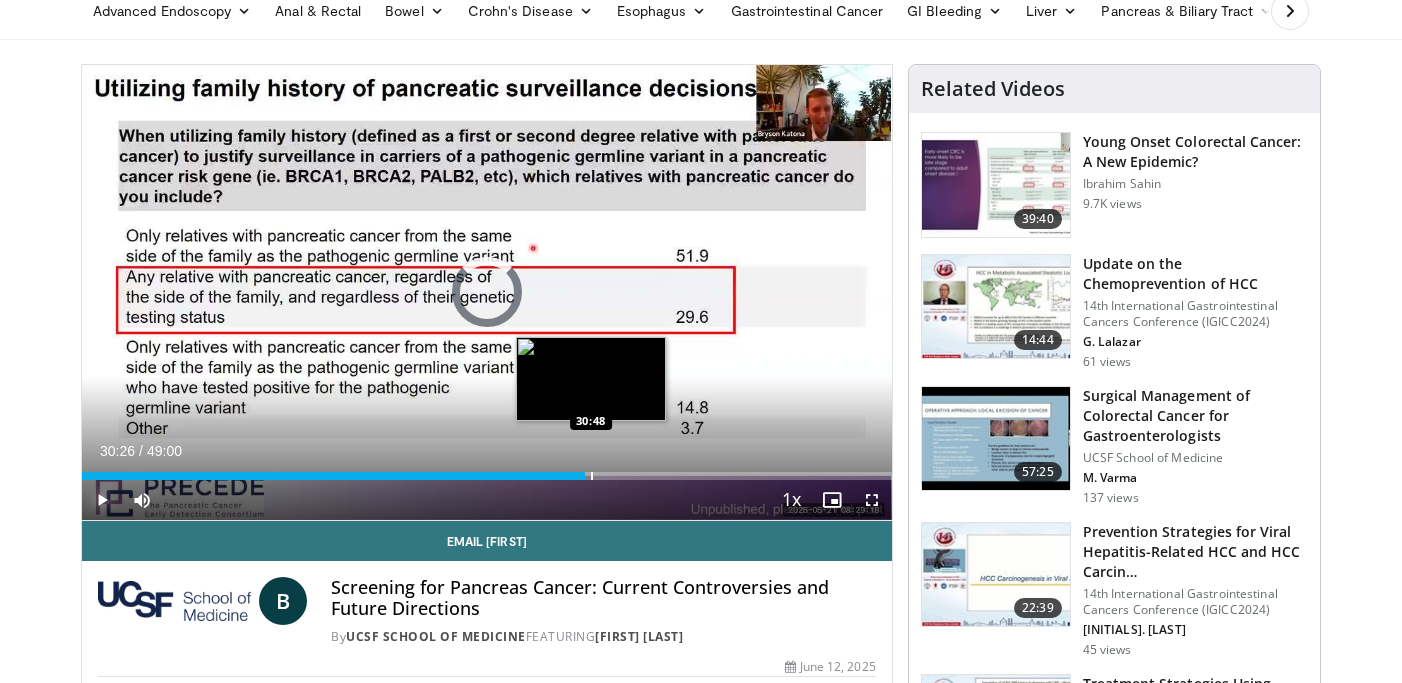 drag, startPoint x: 569, startPoint y: 471, endPoint x: 591, endPoint y: 472, distance: 22.022715 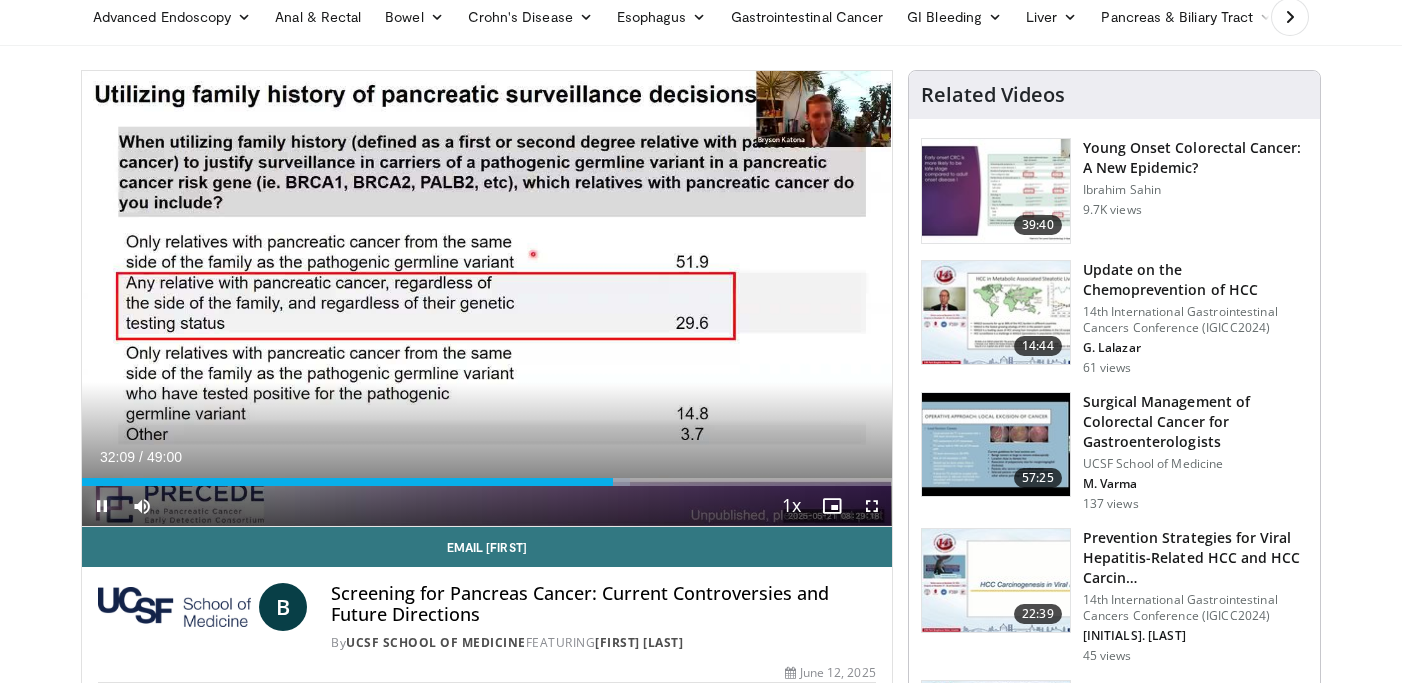 scroll, scrollTop: 86, scrollLeft: 0, axis: vertical 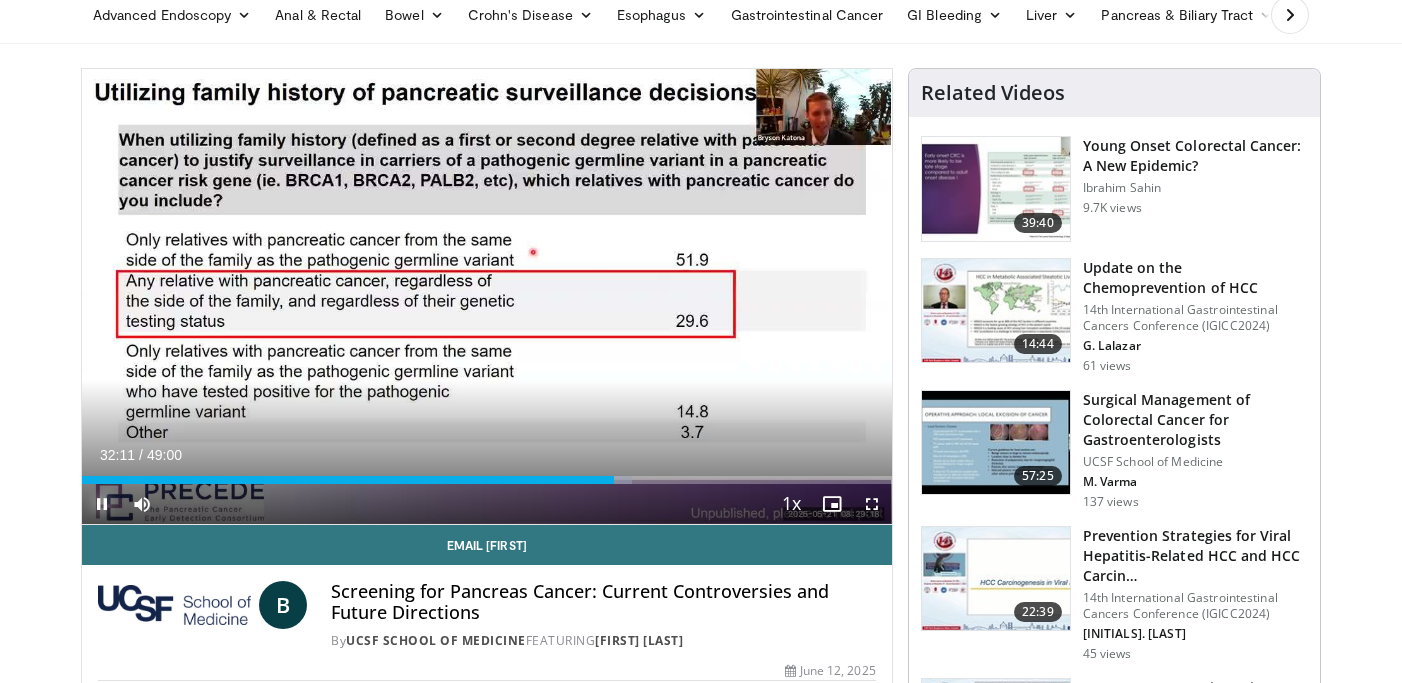 click at bounding box center (102, 504) 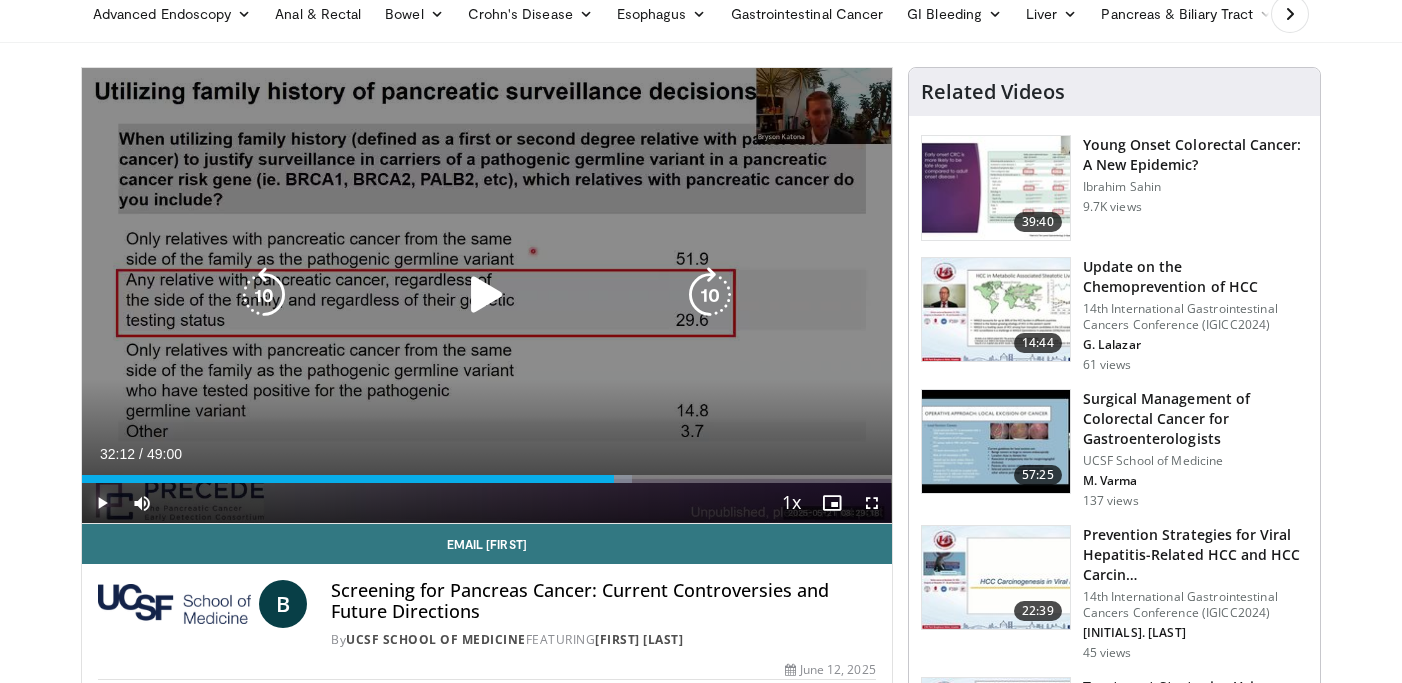 scroll, scrollTop: 86, scrollLeft: 0, axis: vertical 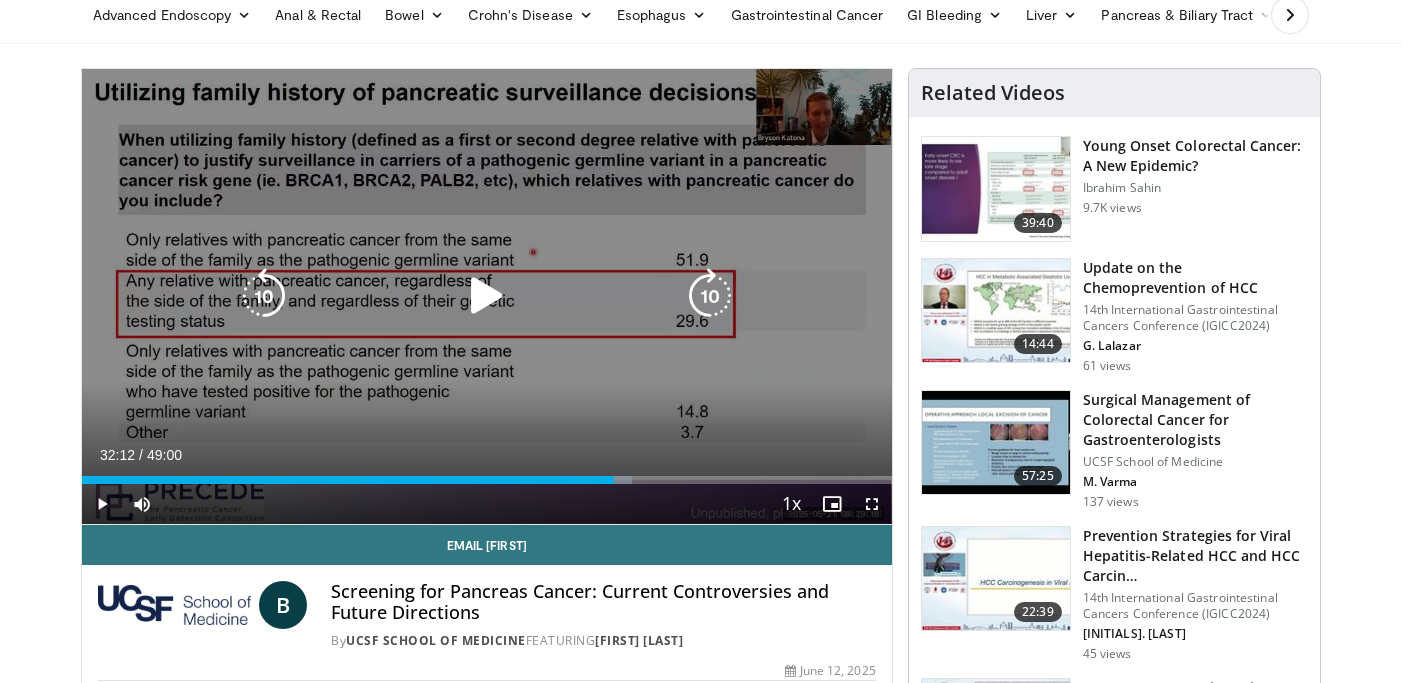 click on "10 seconds
Tap to unmute" at bounding box center (487, 296) 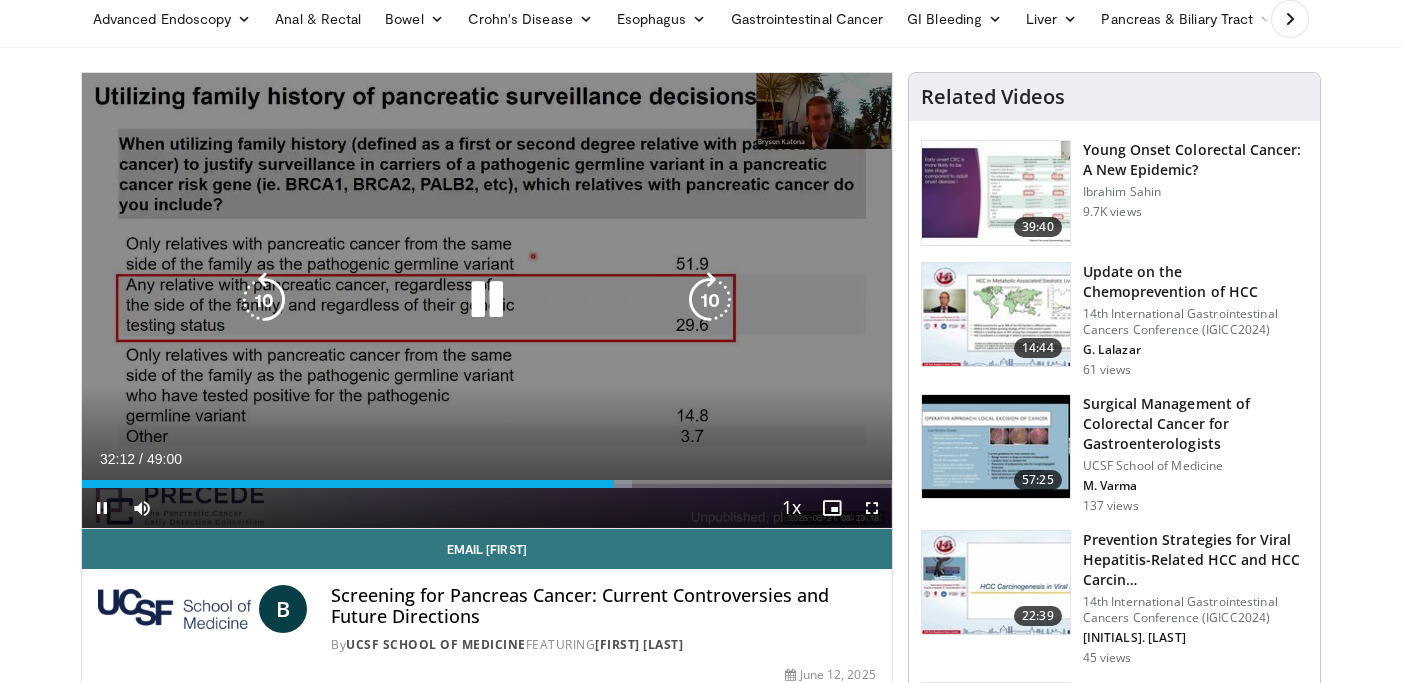 click on "10 seconds
Tap to unmute" at bounding box center [487, 300] 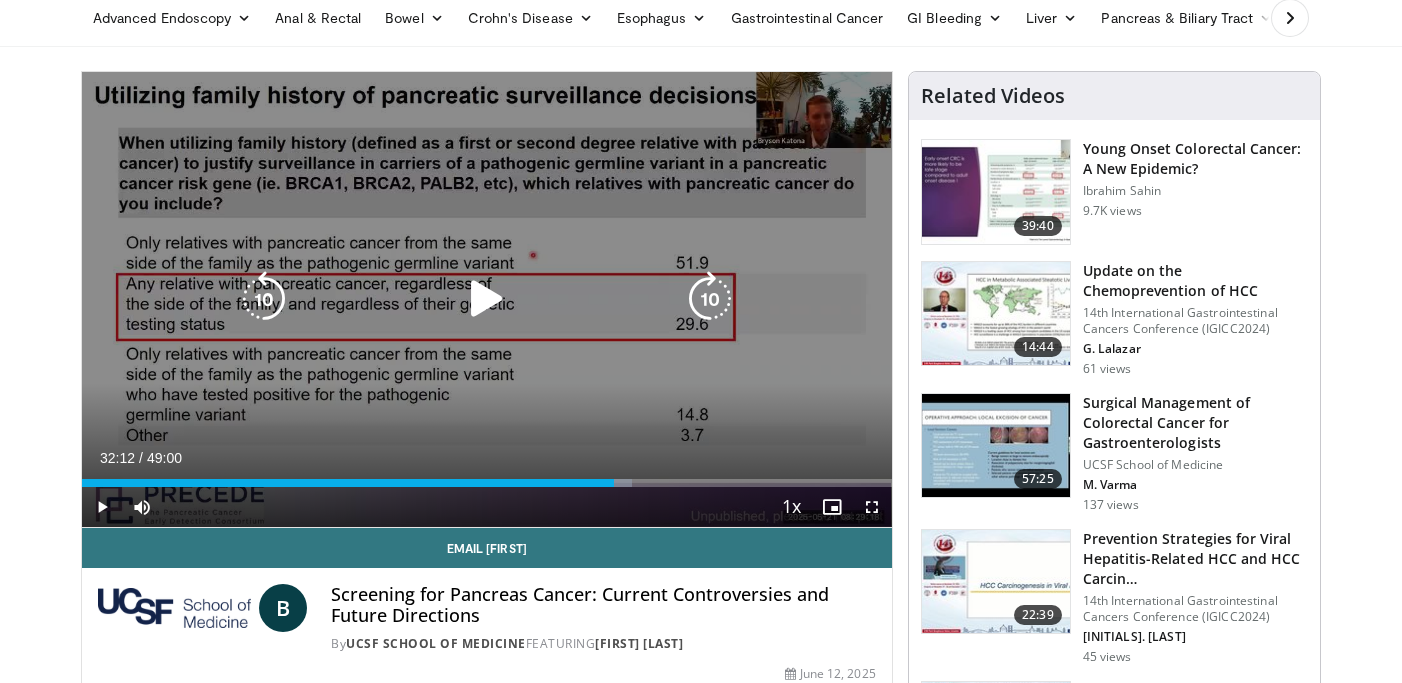 scroll, scrollTop: 82, scrollLeft: 0, axis: vertical 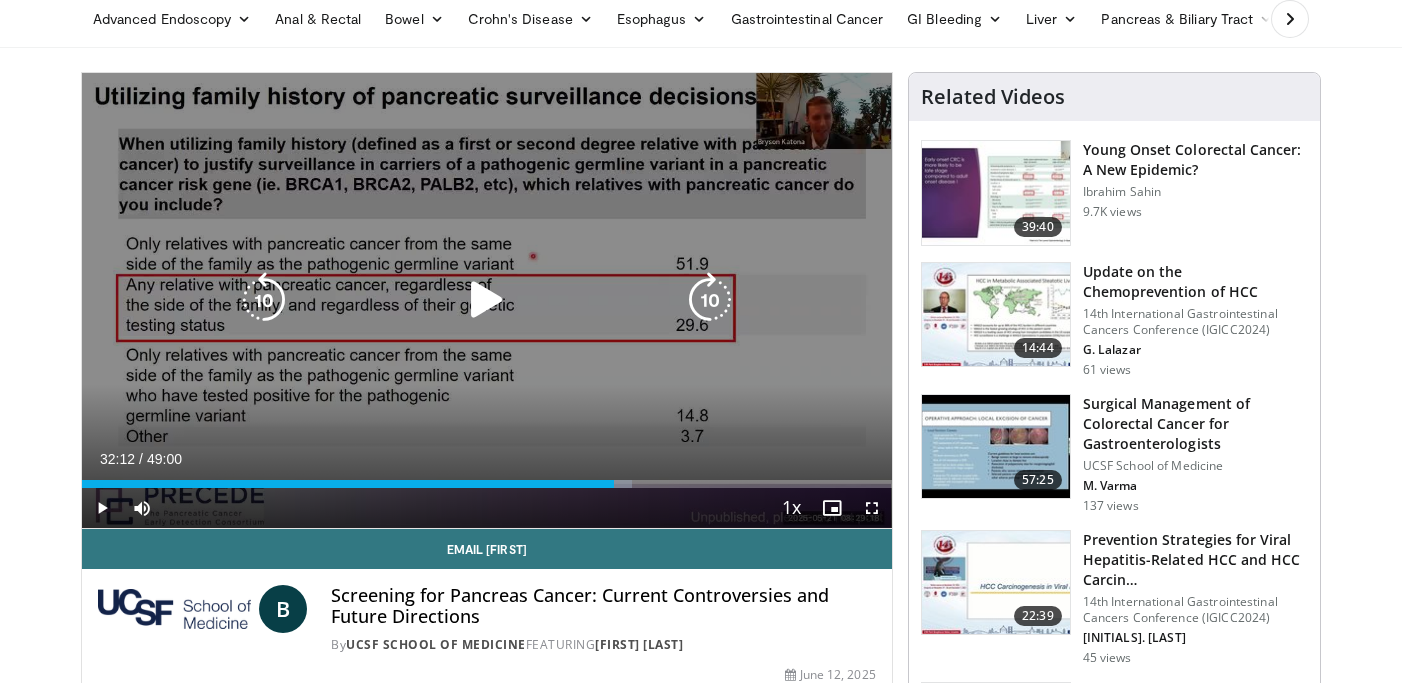 click at bounding box center (487, 300) 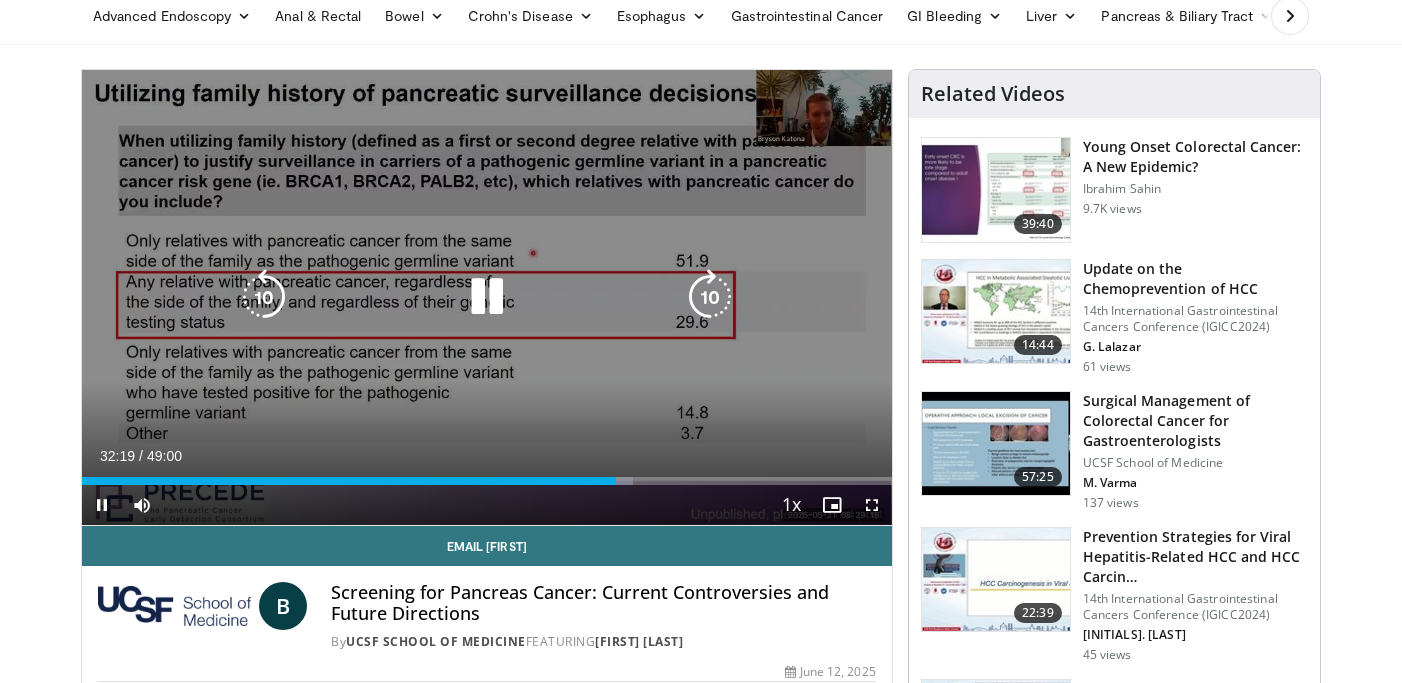 scroll, scrollTop: 86, scrollLeft: 0, axis: vertical 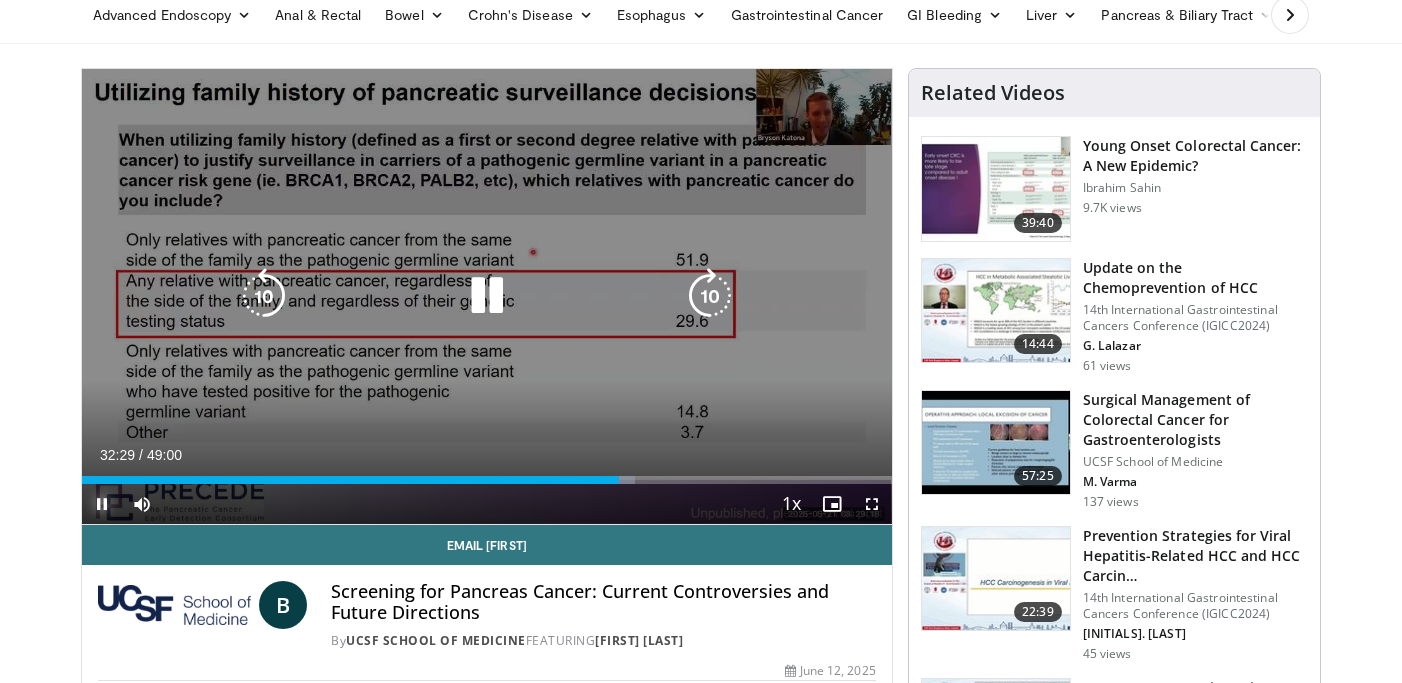 click at bounding box center [102, 504] 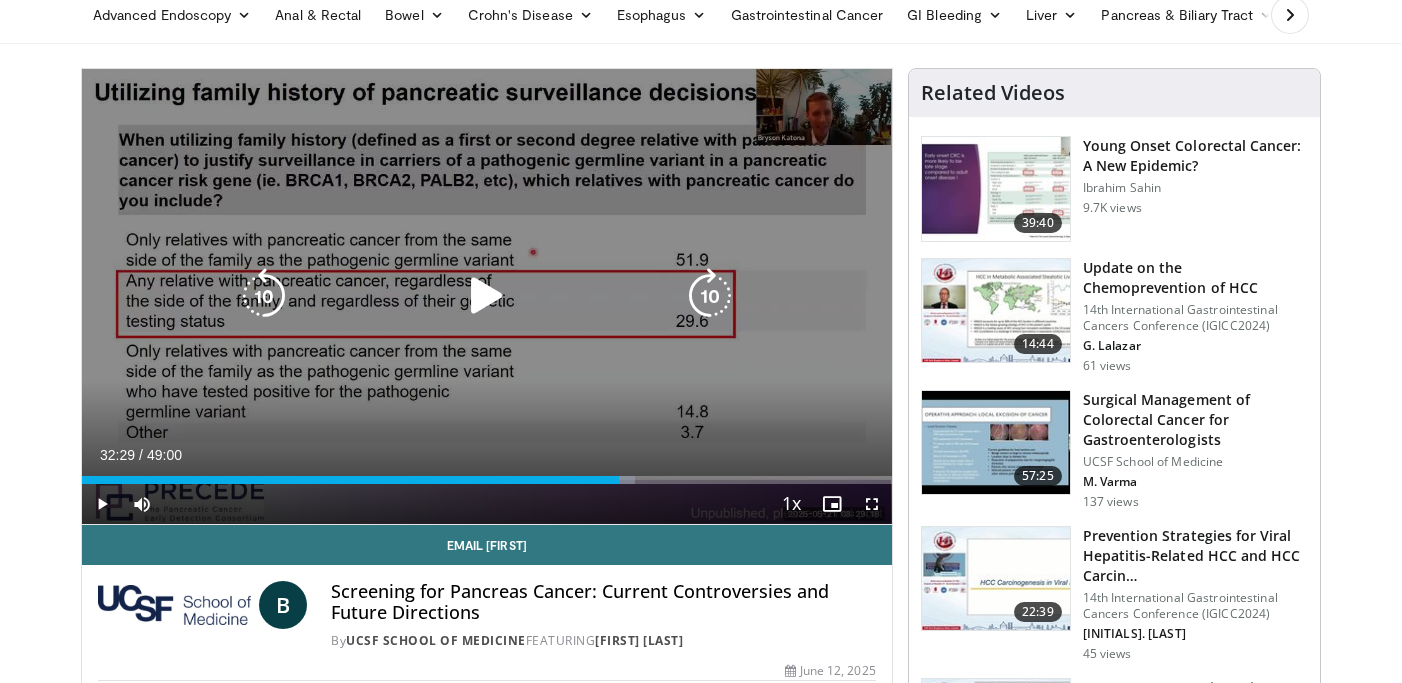 click at bounding box center [487, 296] 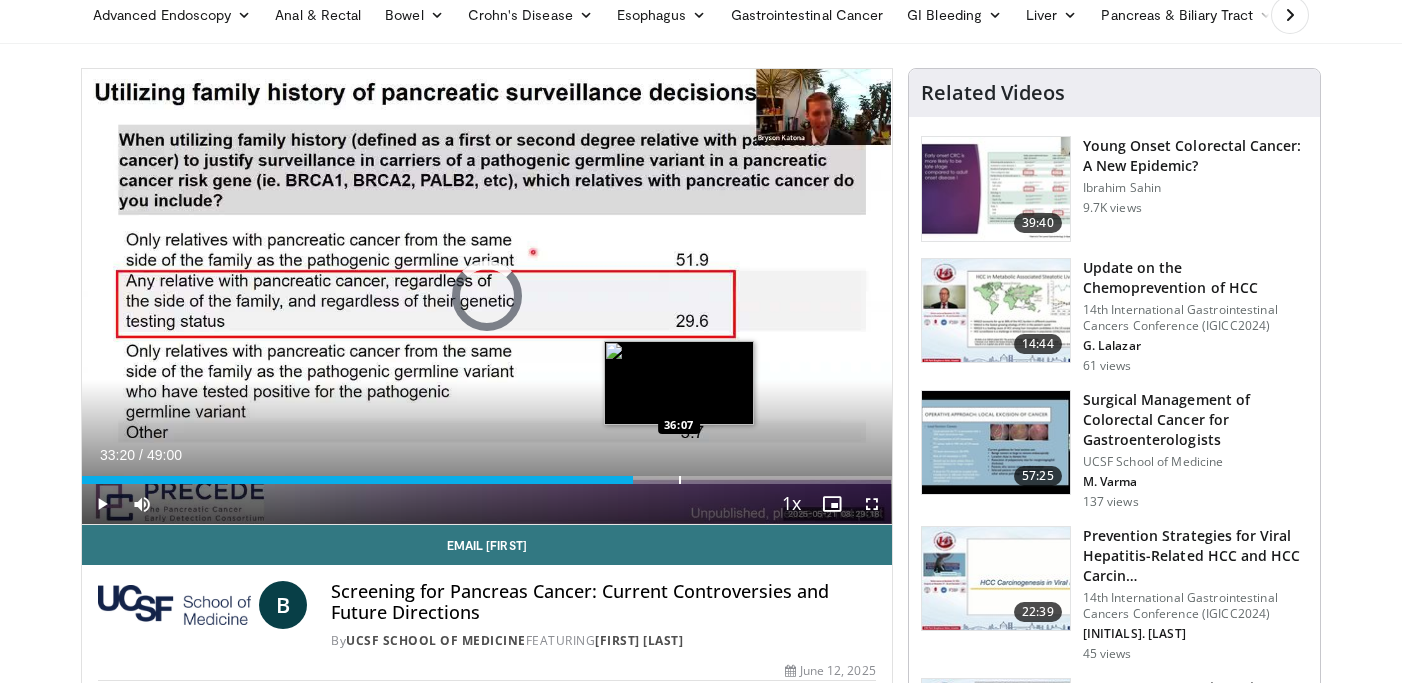 drag, startPoint x: 627, startPoint y: 482, endPoint x: 679, endPoint y: 478, distance: 52.153618 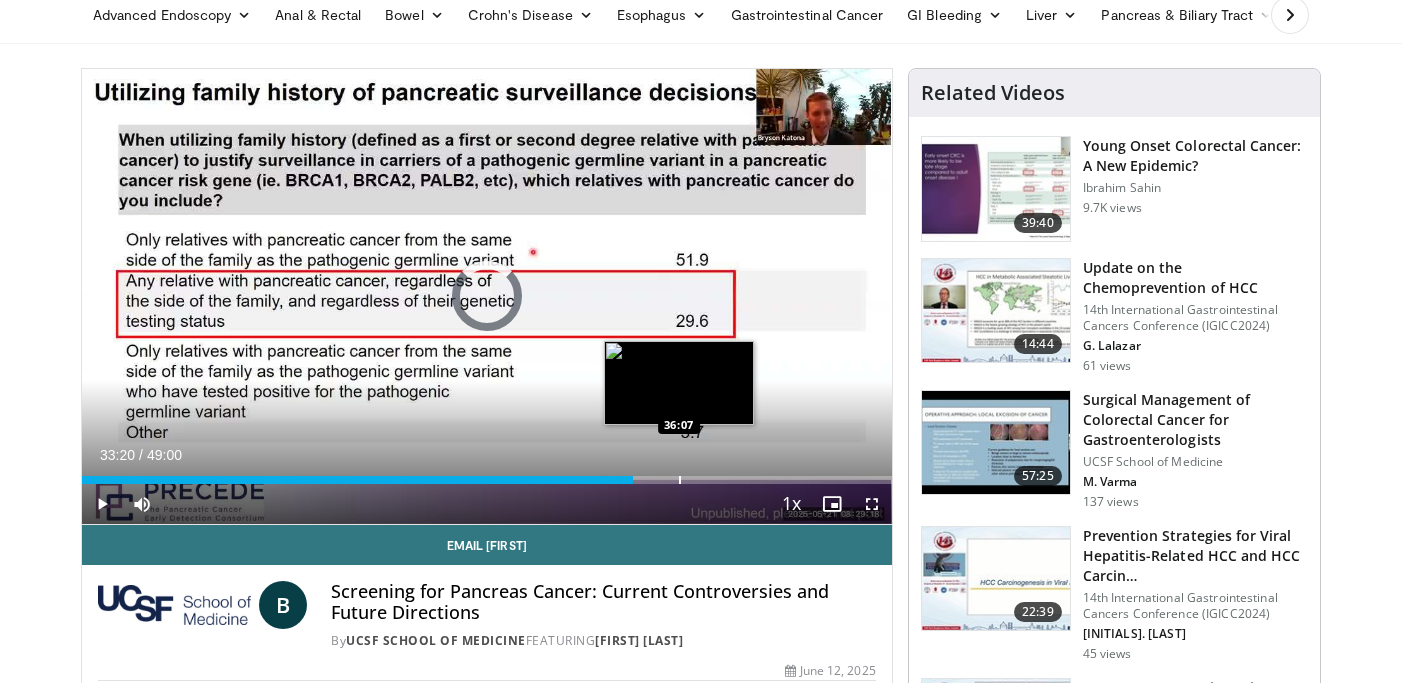 click at bounding box center (680, 480) 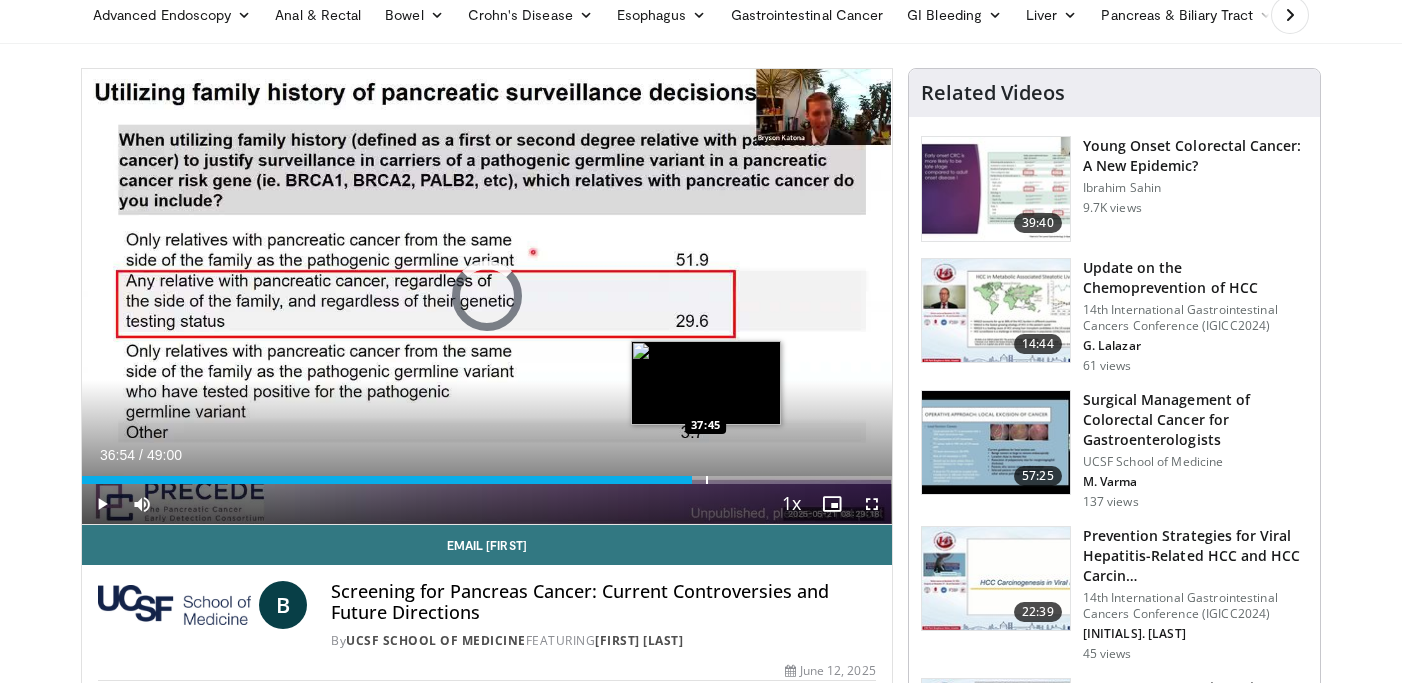 drag, startPoint x: 685, startPoint y: 478, endPoint x: 706, endPoint y: 480, distance: 21.095022 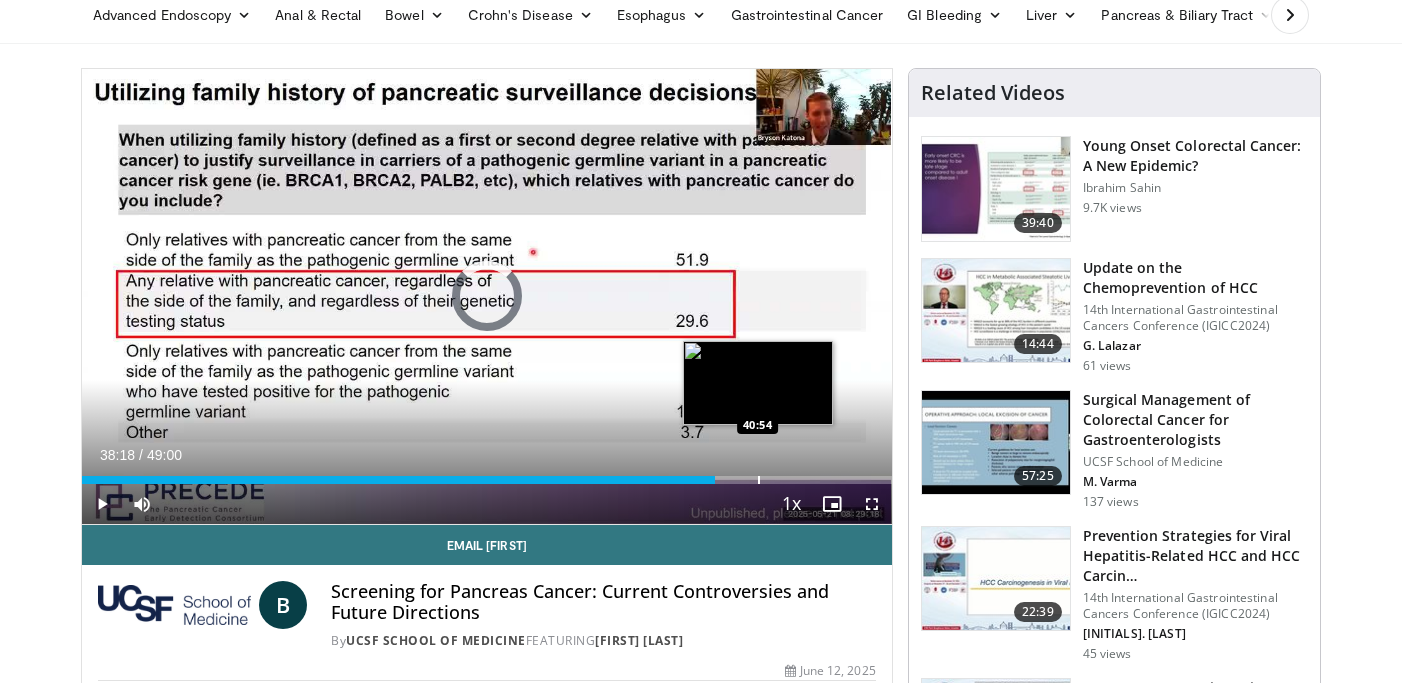 drag, startPoint x: 701, startPoint y: 480, endPoint x: 757, endPoint y: 480, distance: 56 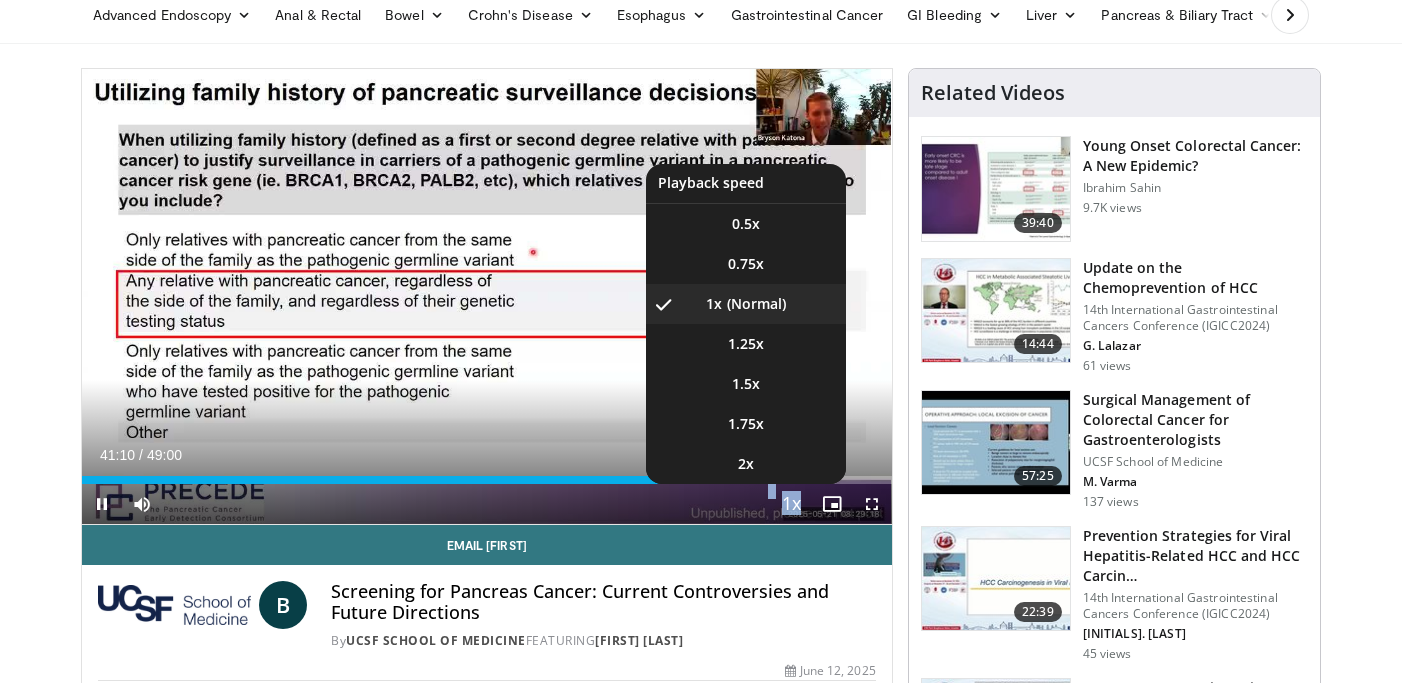 drag, startPoint x: 750, startPoint y: 485, endPoint x: 776, endPoint y: 487, distance: 26.076809 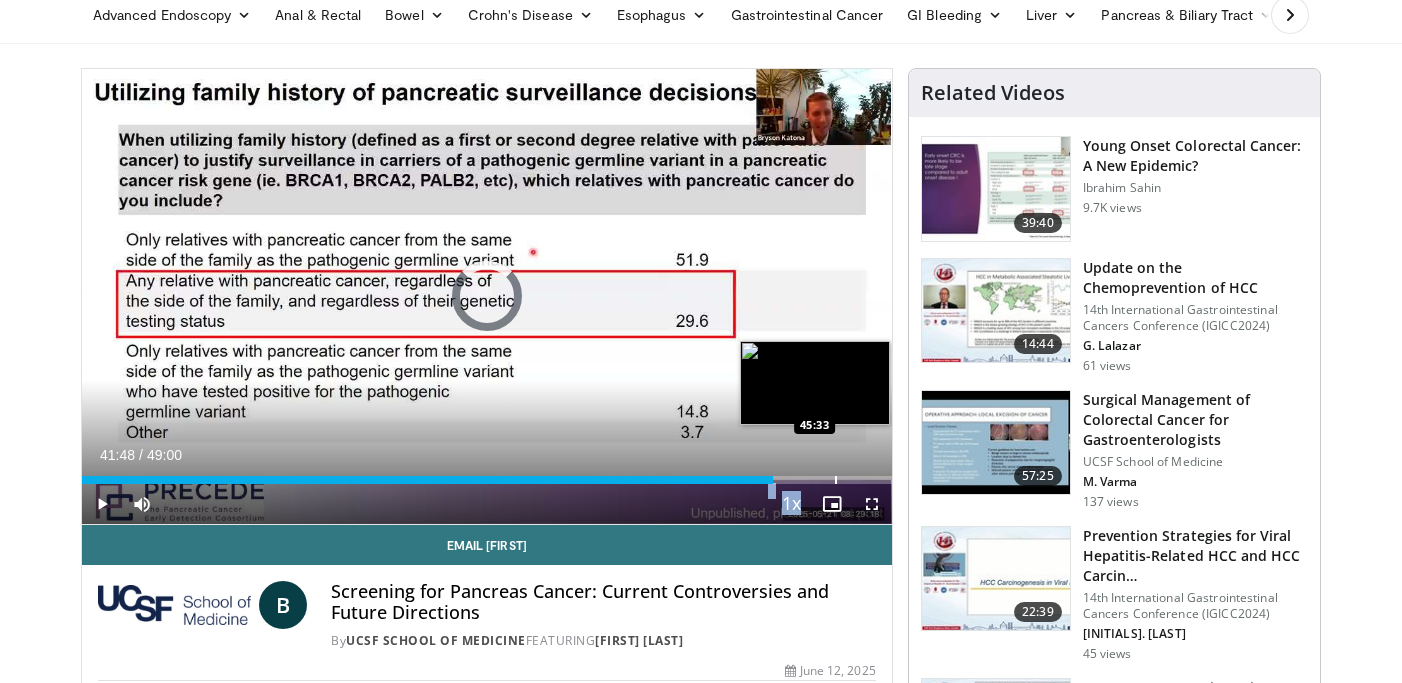 drag, startPoint x: 761, startPoint y: 482, endPoint x: 834, endPoint y: 482, distance: 73 